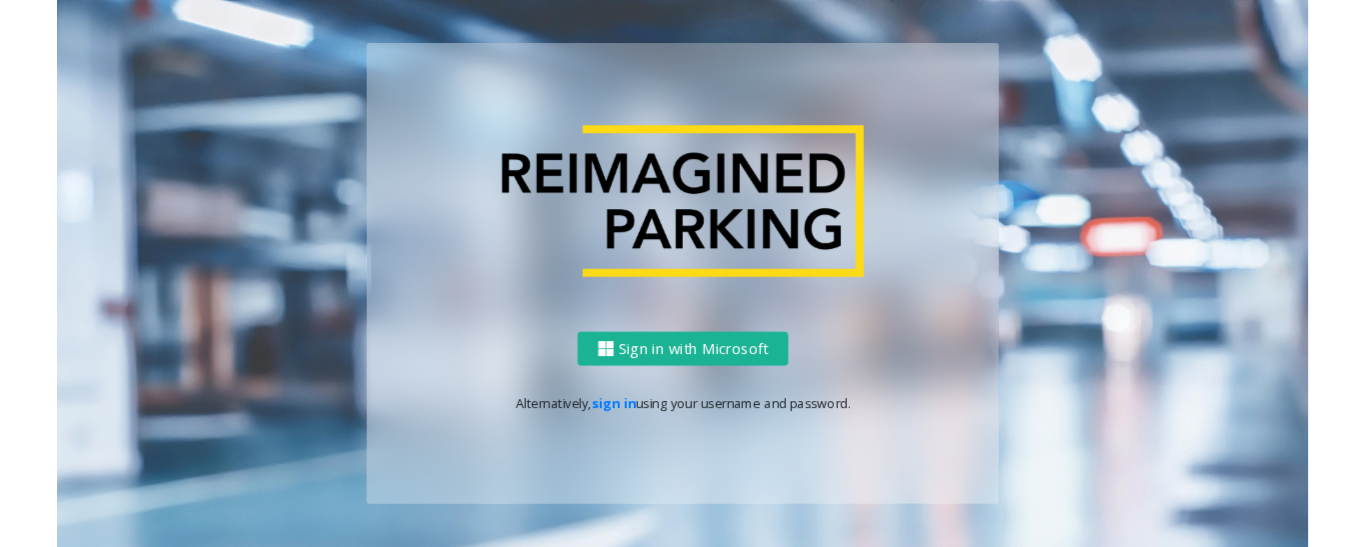 scroll, scrollTop: 0, scrollLeft: 0, axis: both 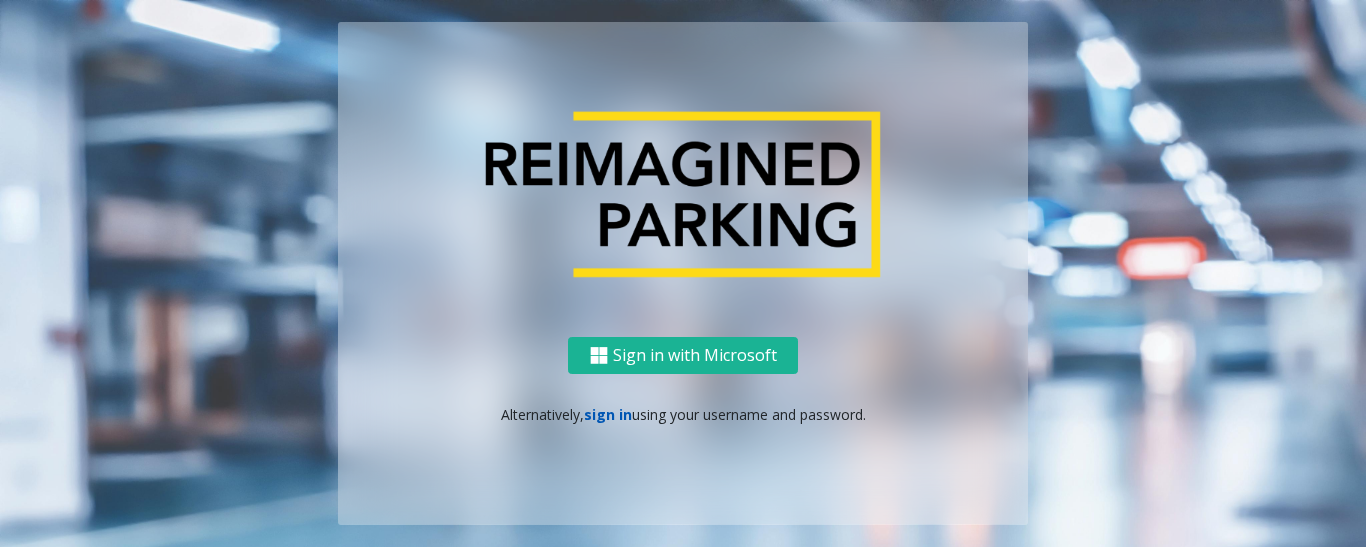 click on "sign in" 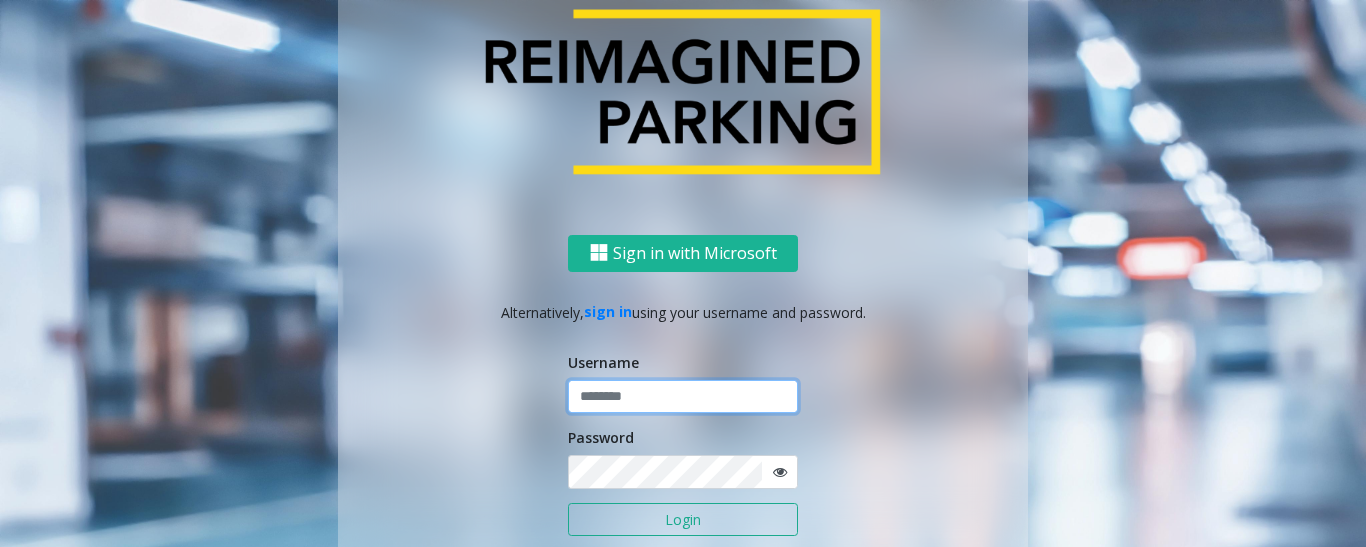 type on "******" 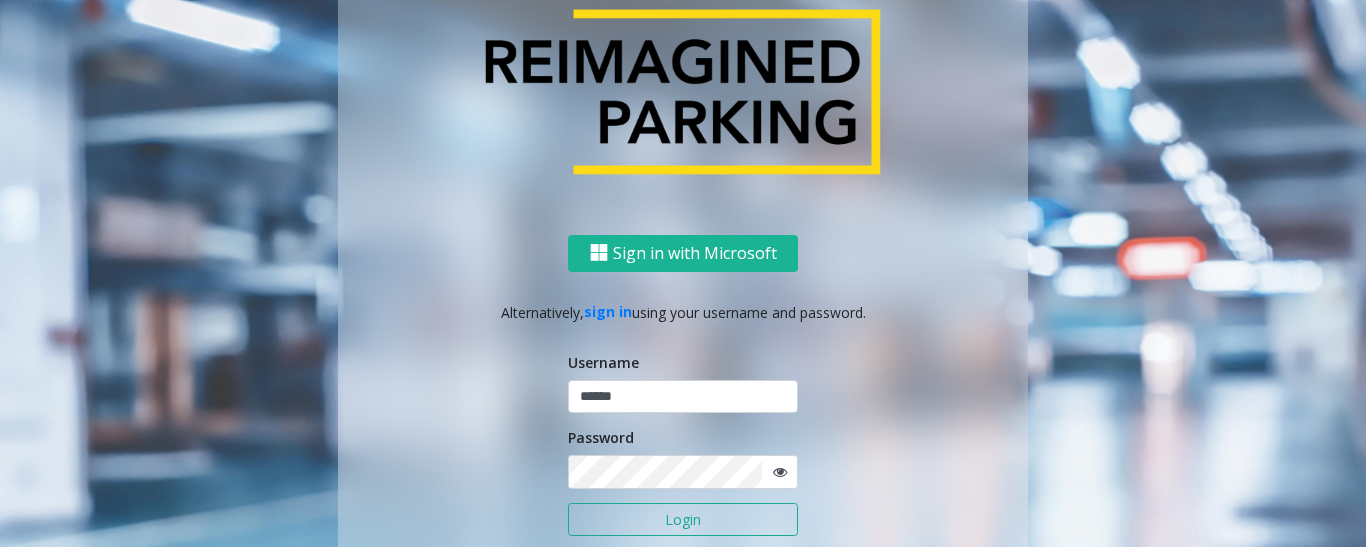click on "Login" 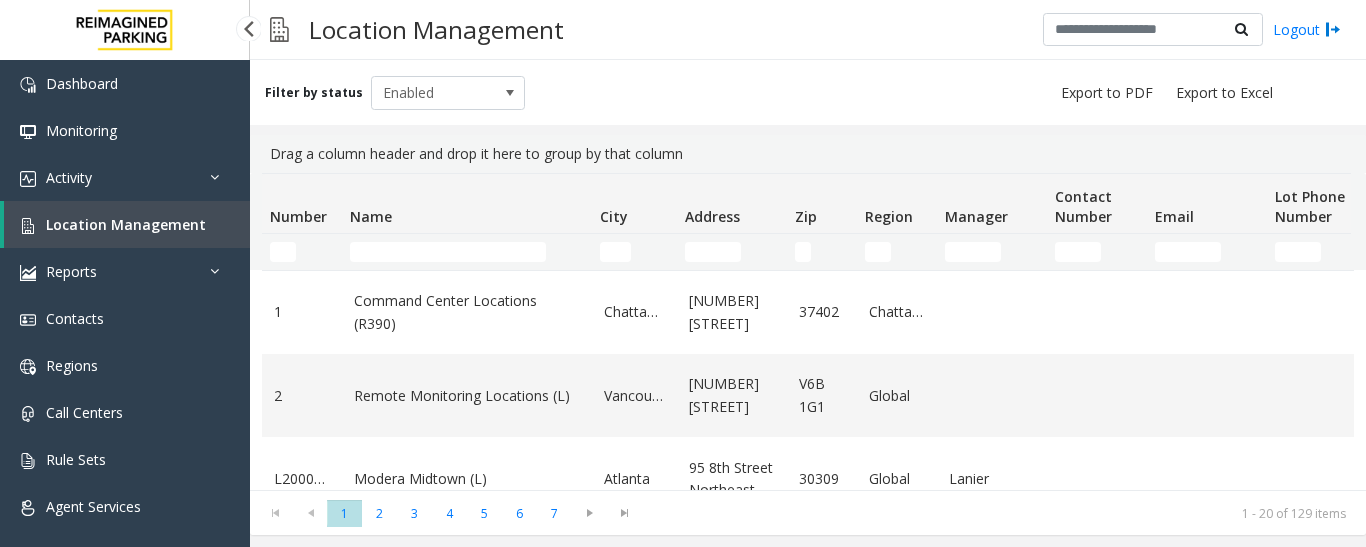scroll, scrollTop: 0, scrollLeft: 0, axis: both 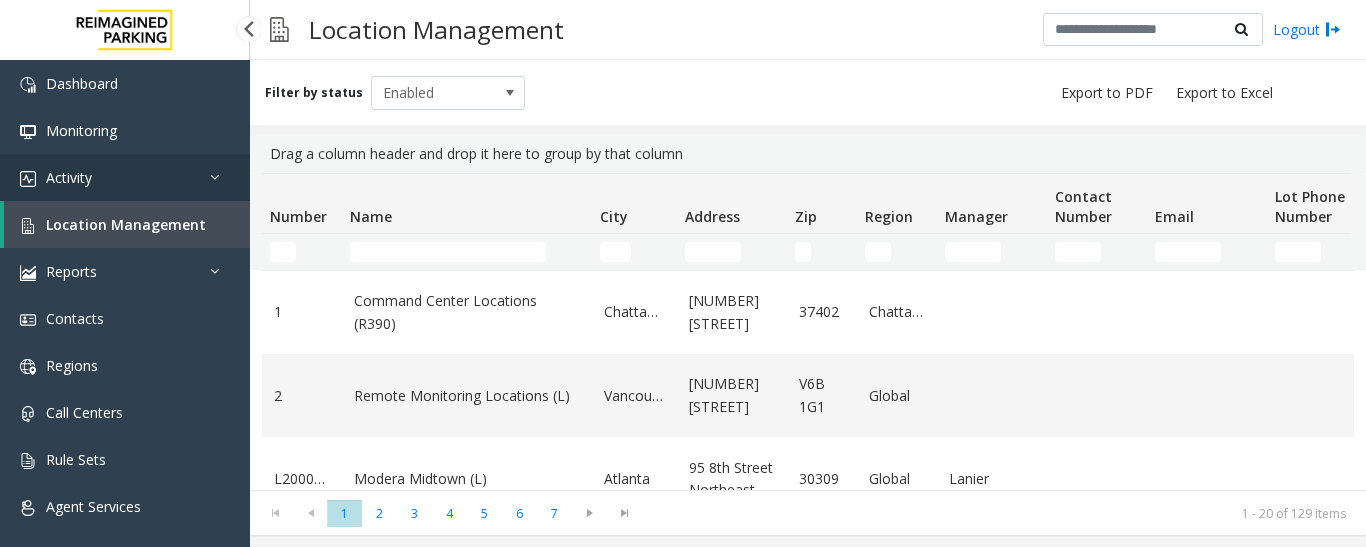 click on "Activity" at bounding box center (125, 177) 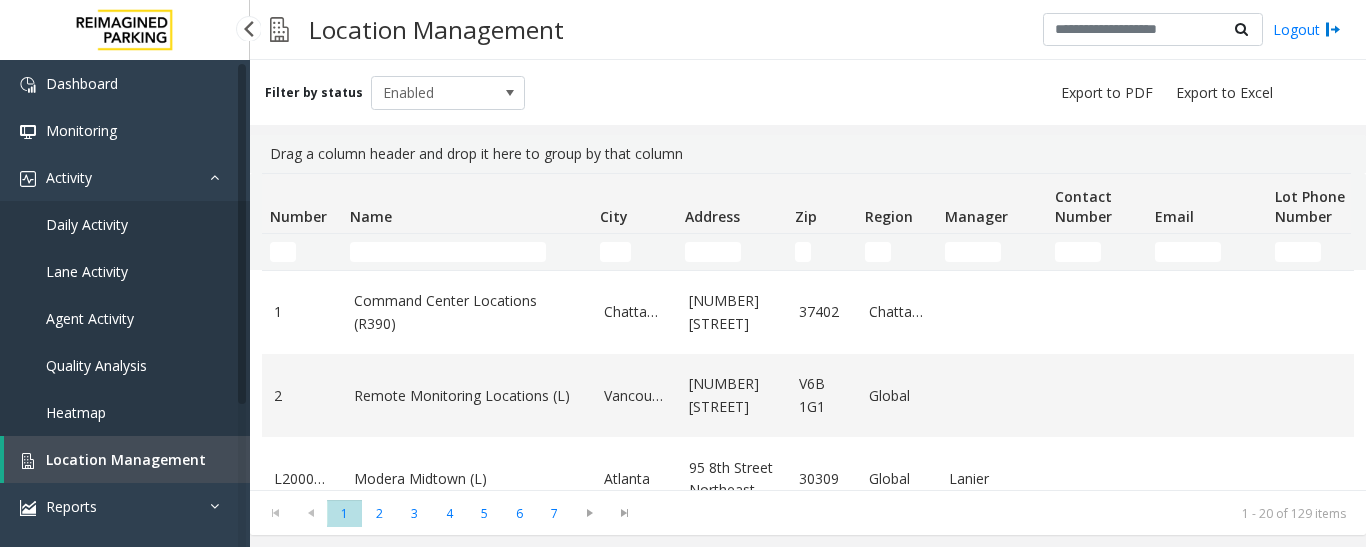click on "Agent Activity" at bounding box center [90, 318] 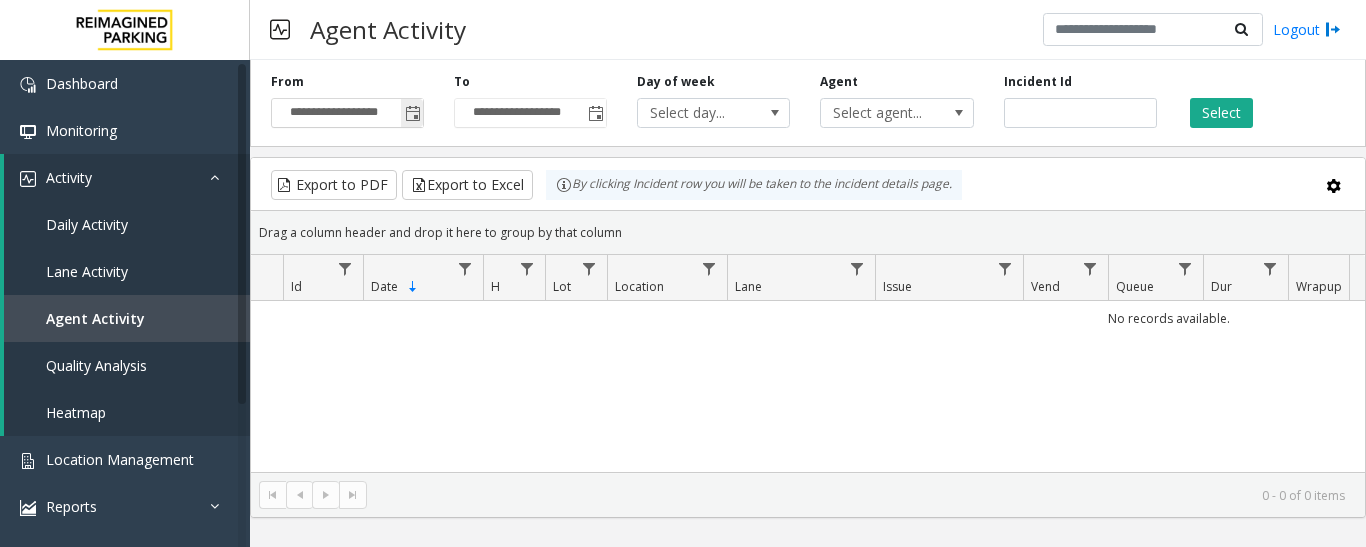 click 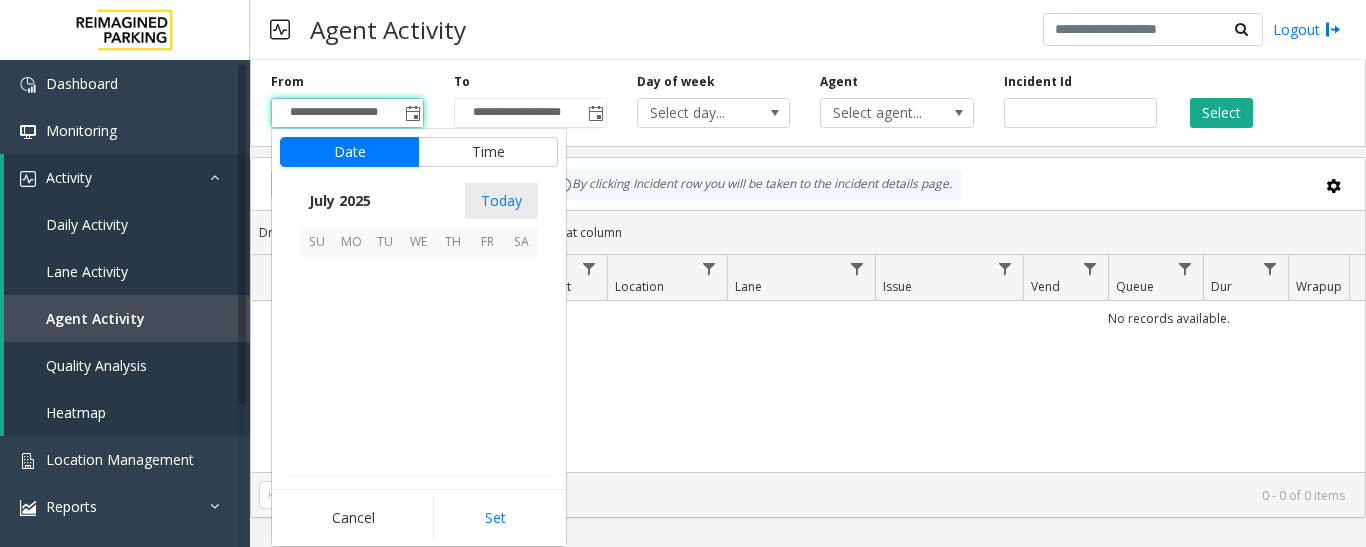 scroll, scrollTop: 358428, scrollLeft: 0, axis: vertical 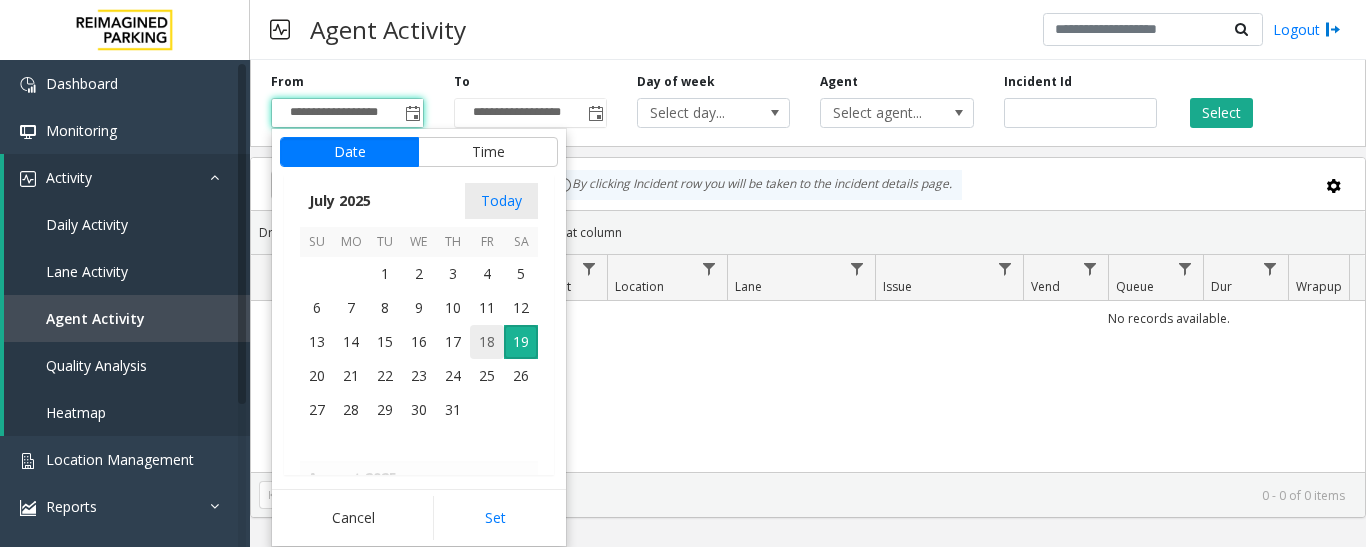 click on "18" at bounding box center [487, 342] 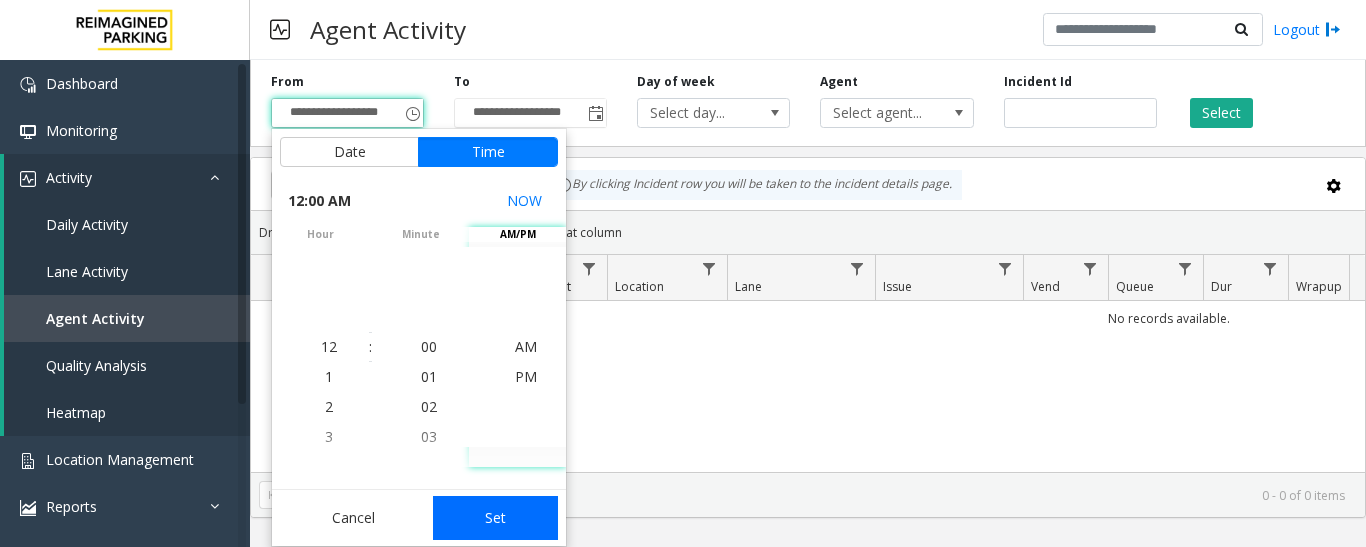 click on "Set" 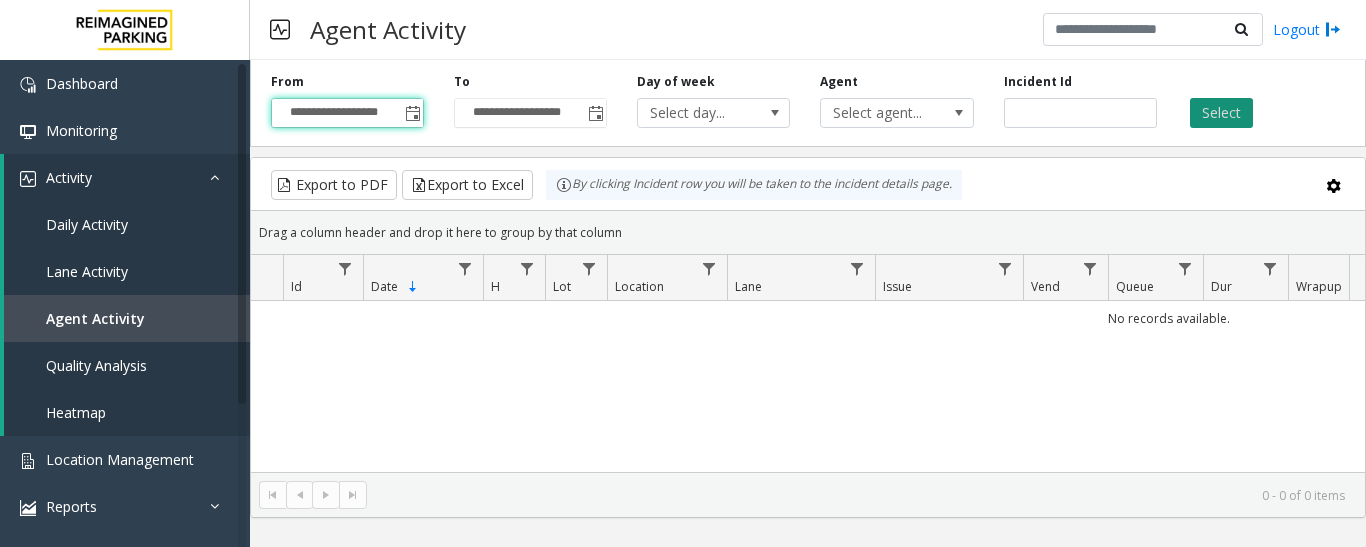 click on "Select" 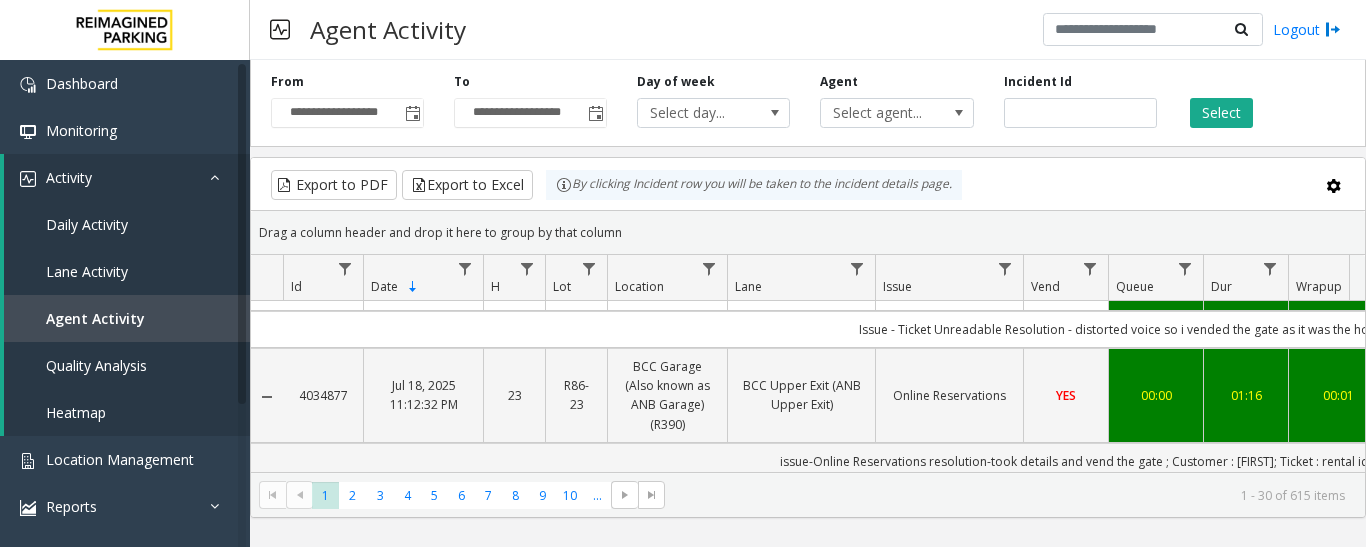 scroll, scrollTop: 100, scrollLeft: 0, axis: vertical 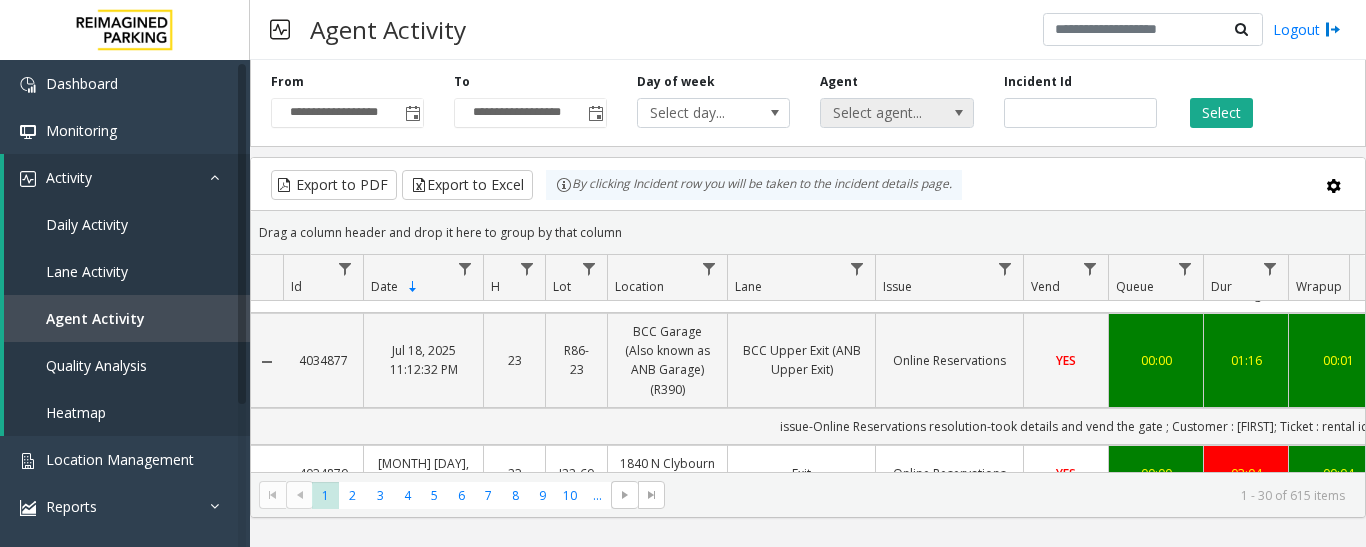 click at bounding box center (959, 113) 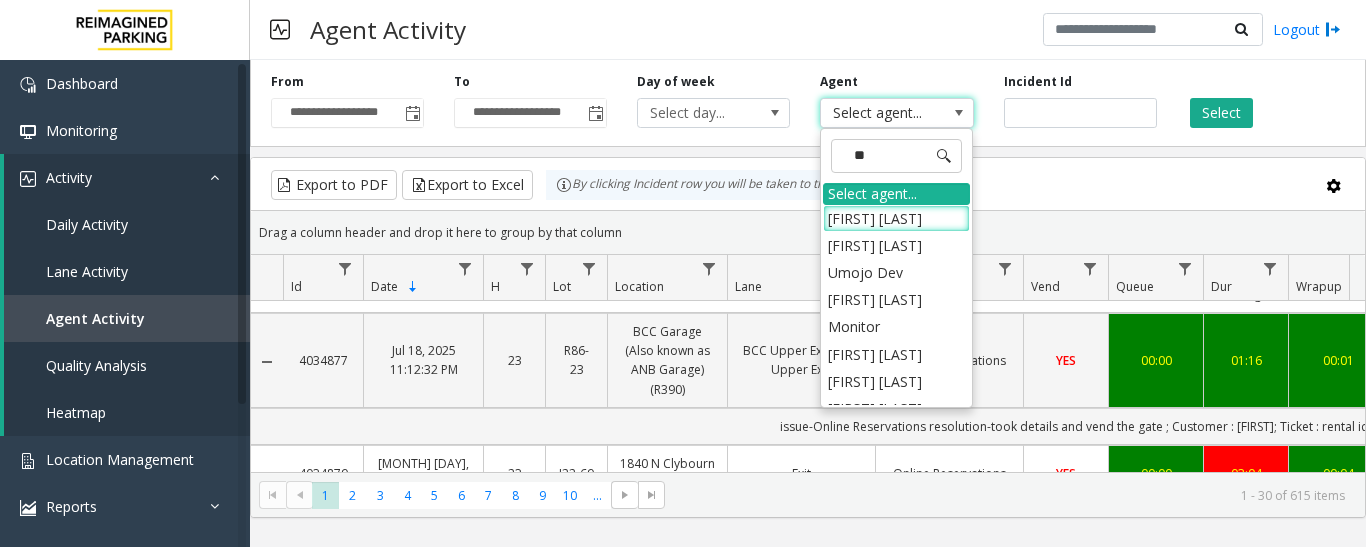 type on "***" 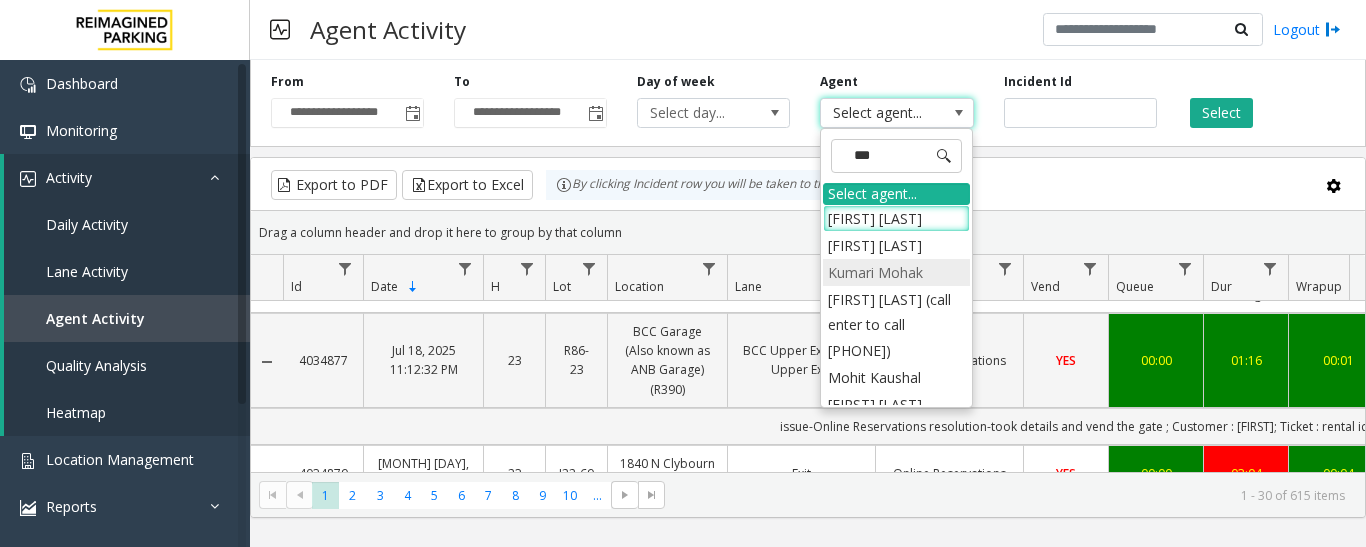 click on "Kumari Mohak" at bounding box center (896, 272) 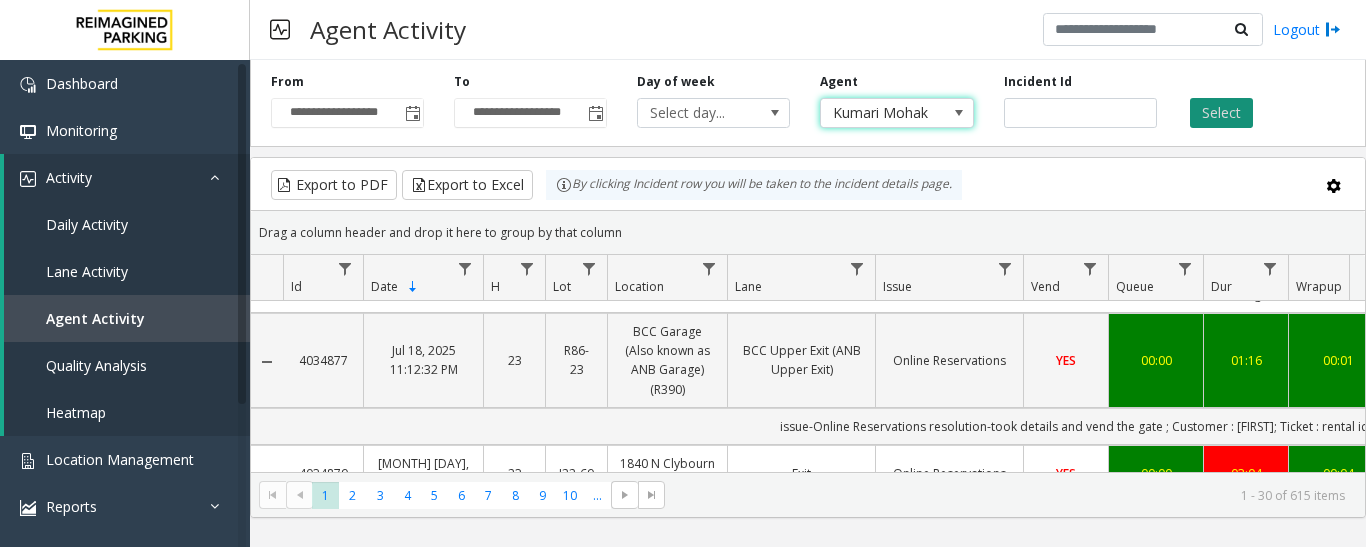 click on "Select" 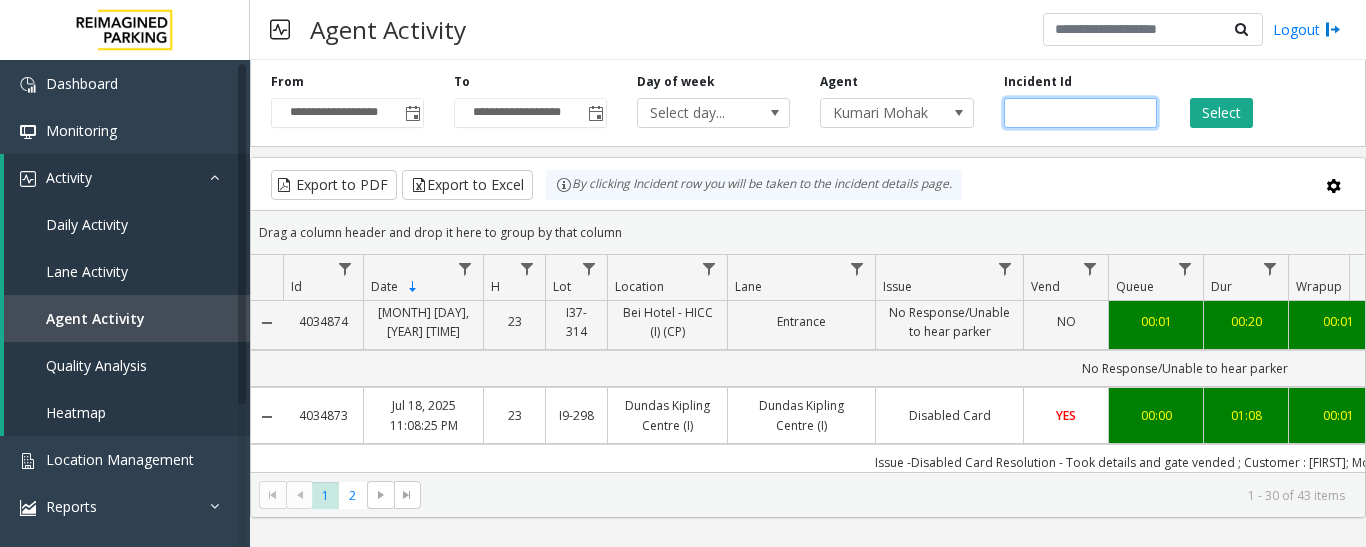 click 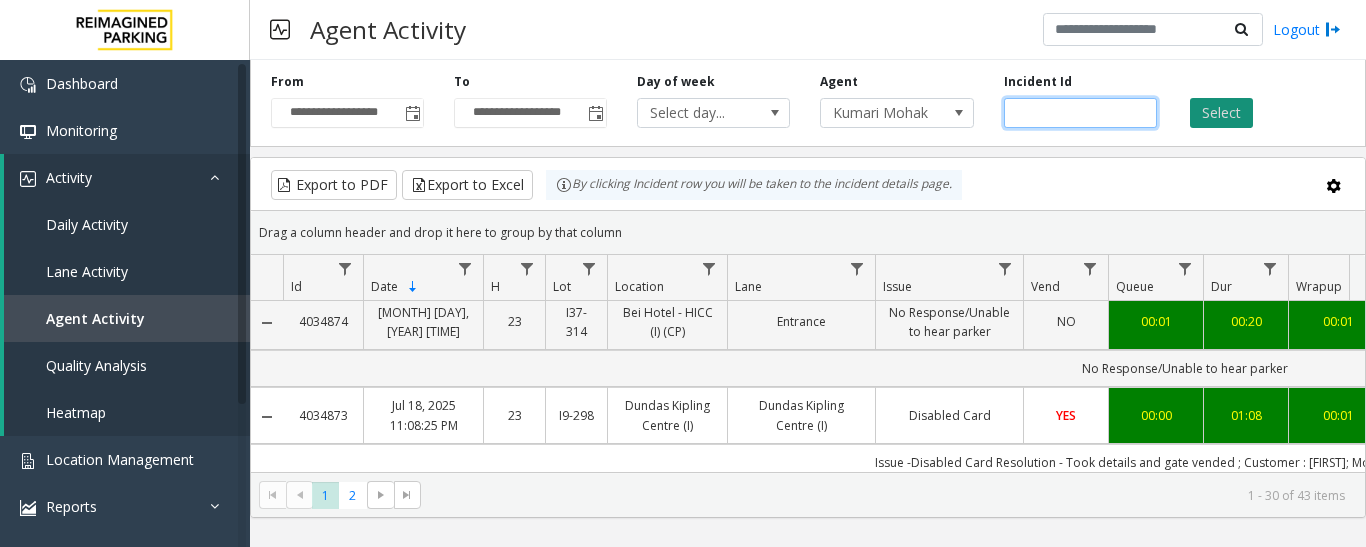 type on "*******" 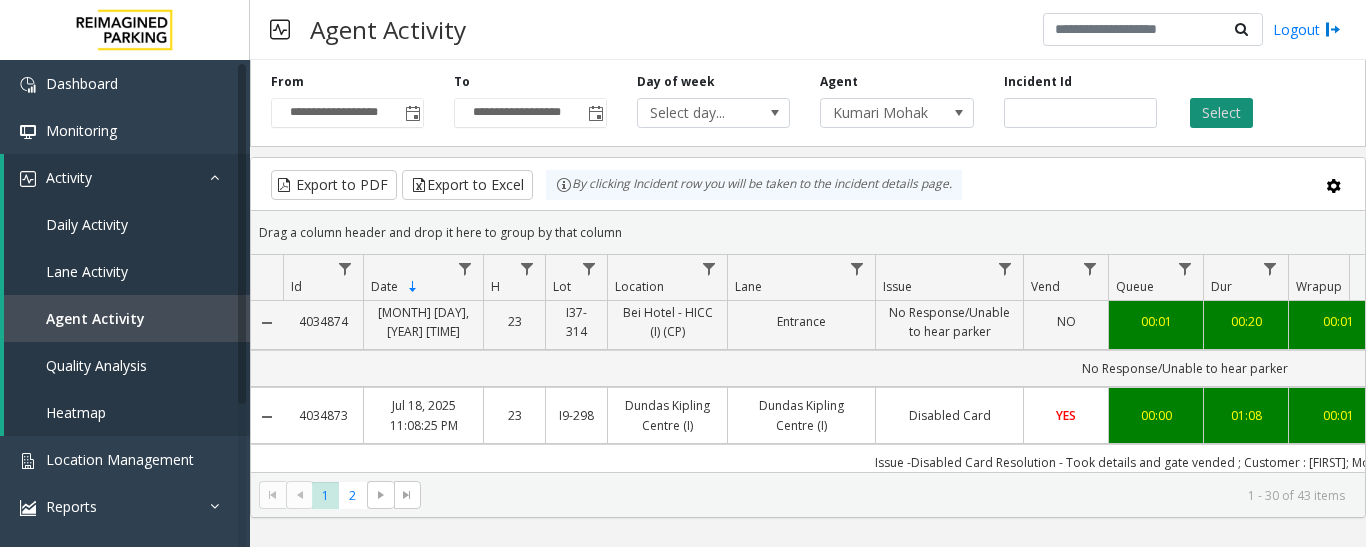 click on "Select" 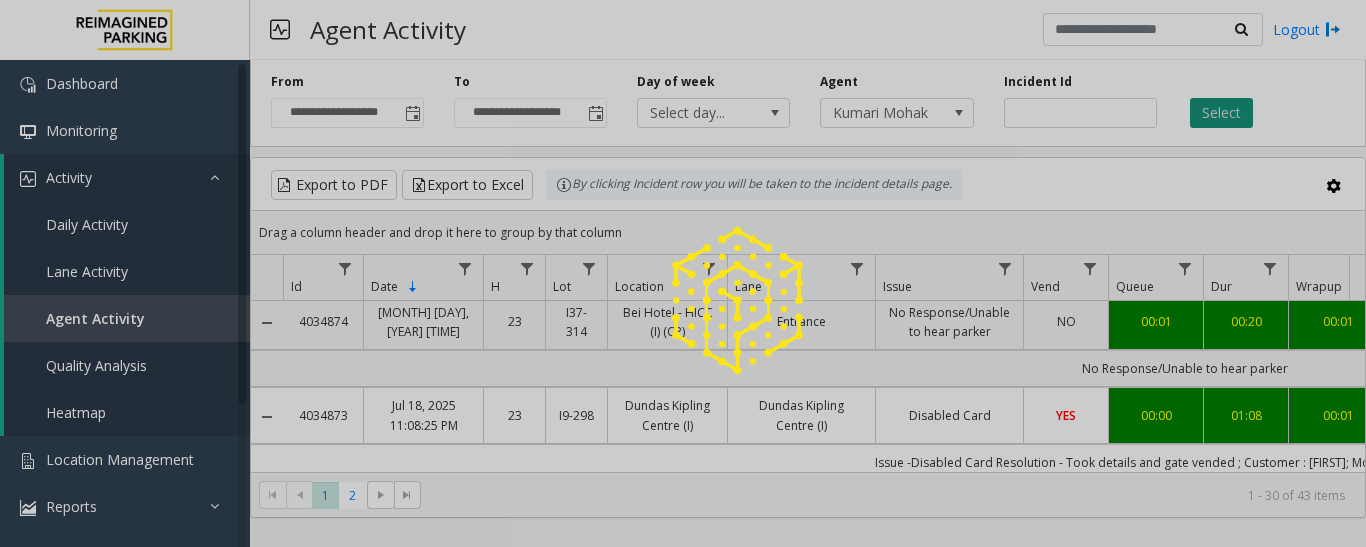scroll, scrollTop: 0, scrollLeft: 0, axis: both 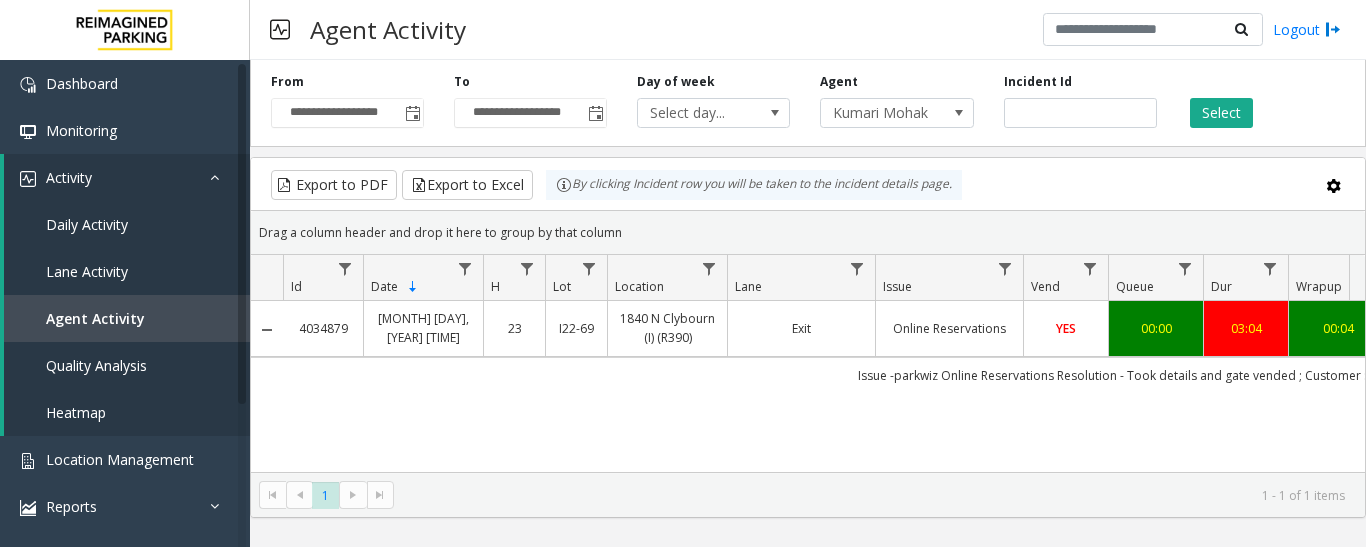 click on "1840 N Clybourn (I) (R390)" 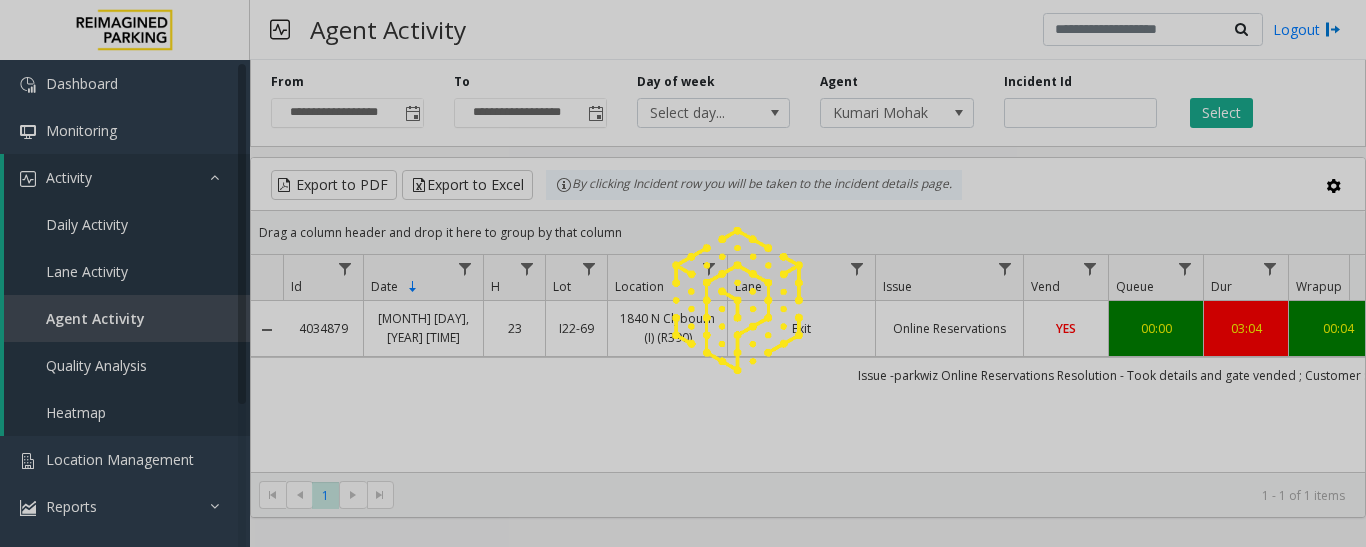 click 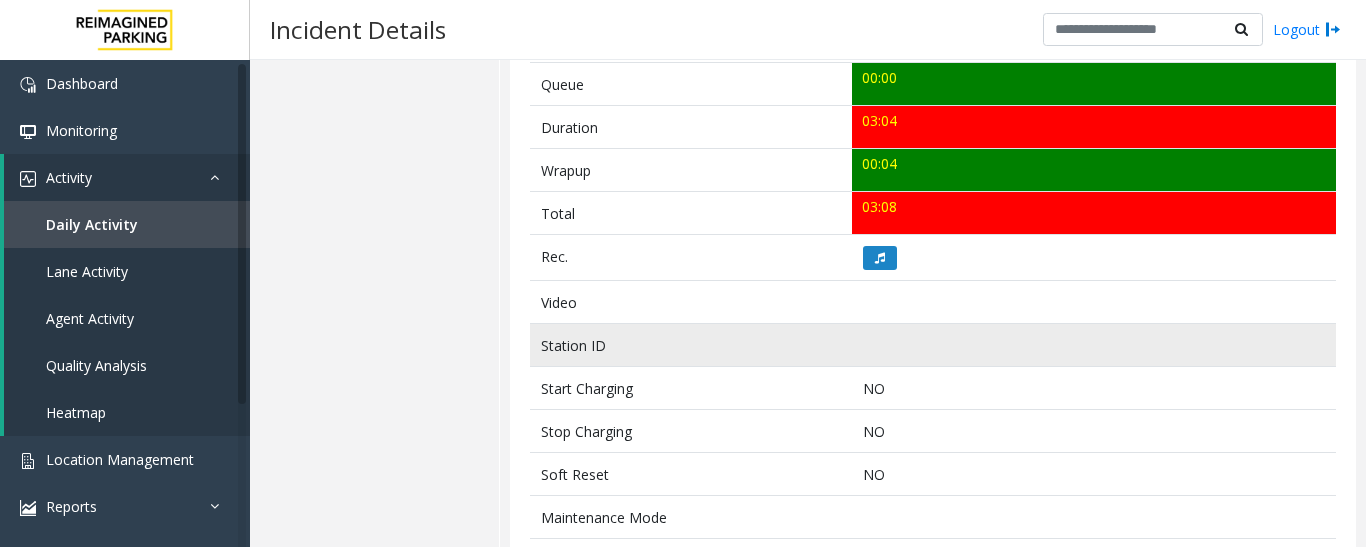 scroll, scrollTop: 800, scrollLeft: 0, axis: vertical 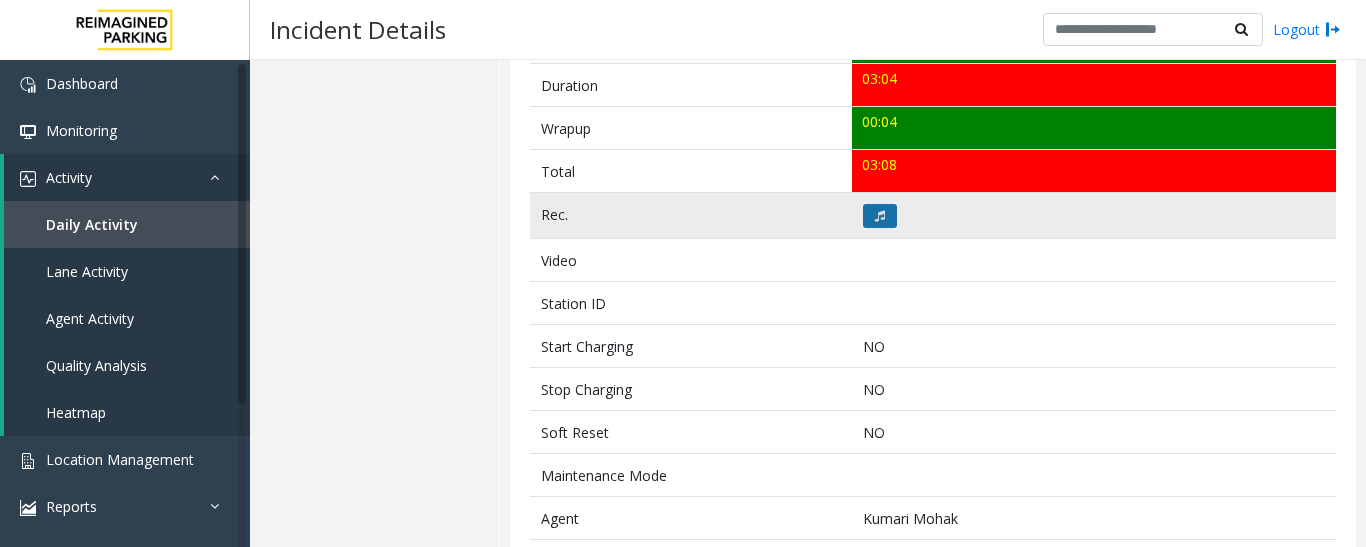 click 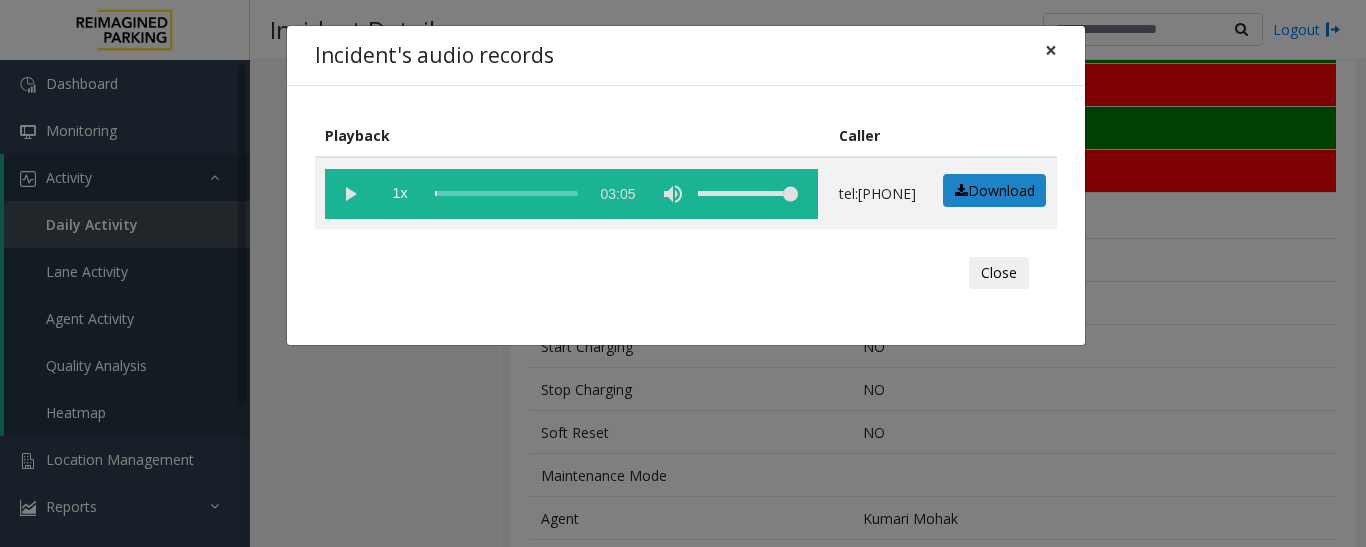 click on "×" 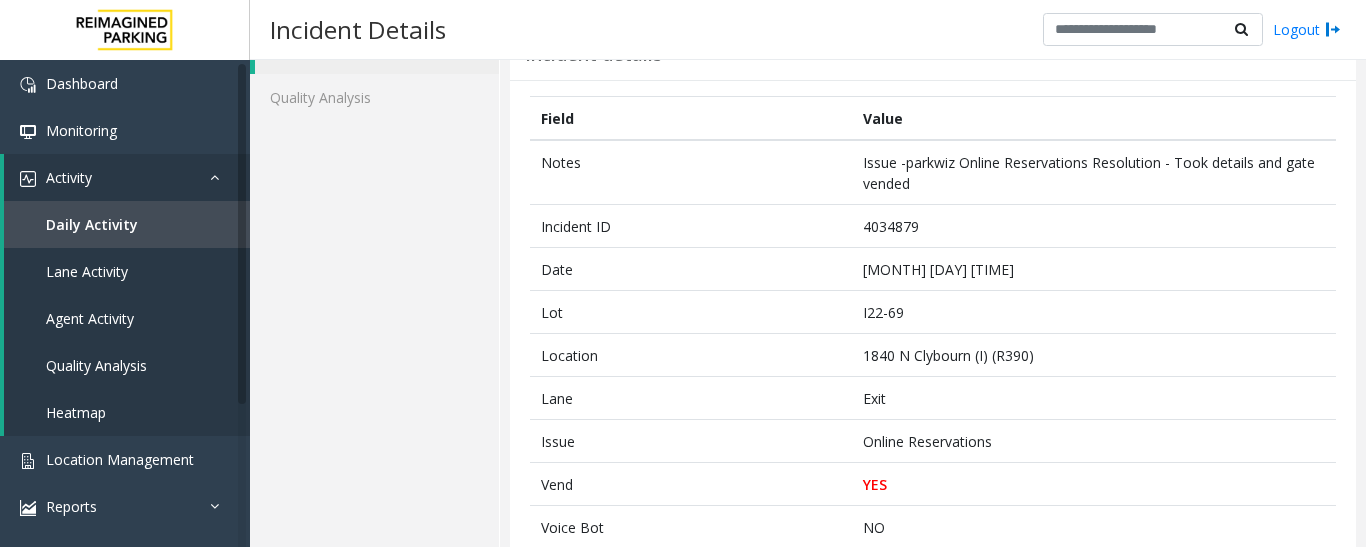 scroll, scrollTop: 0, scrollLeft: 0, axis: both 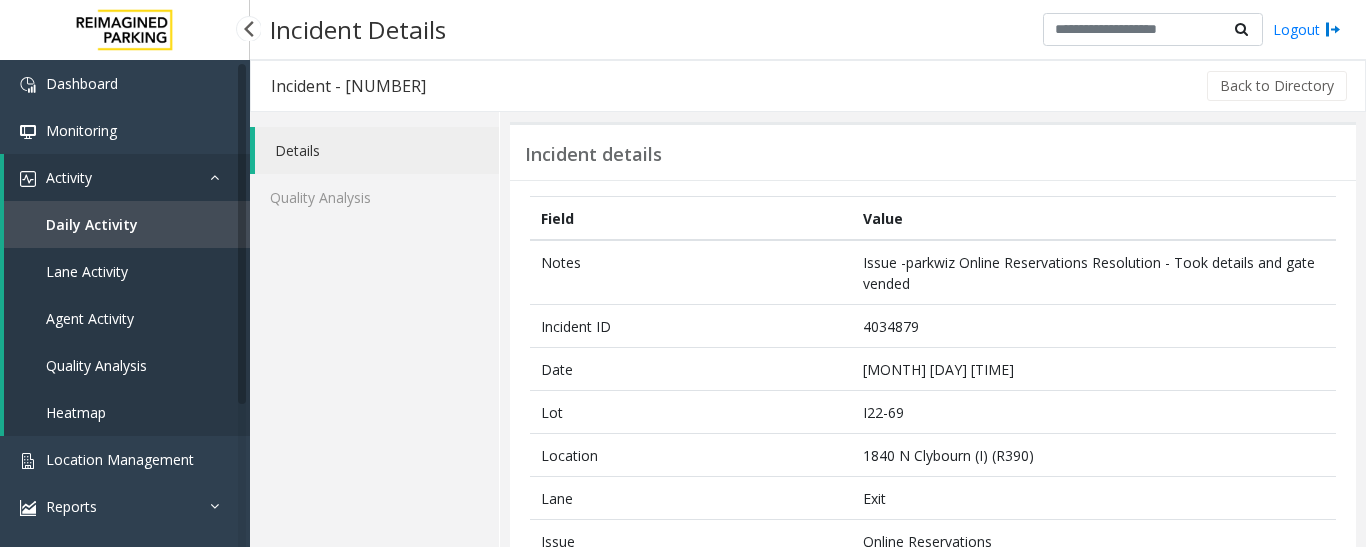 click on "Daily Activity" at bounding box center [92, 224] 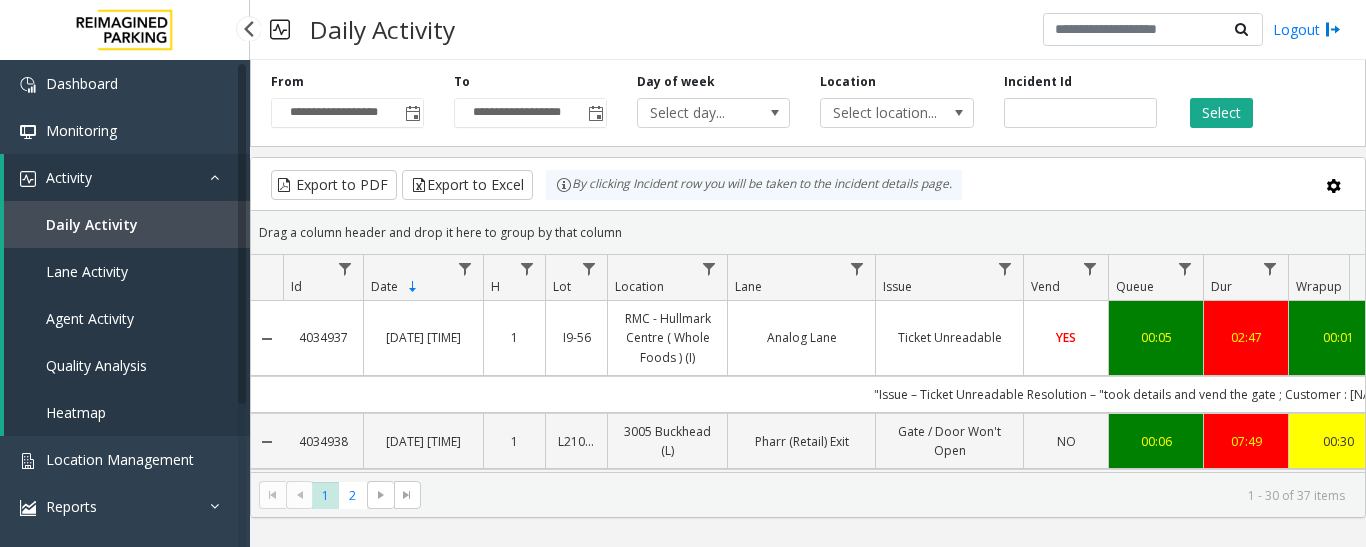 scroll, scrollTop: 0, scrollLeft: 0, axis: both 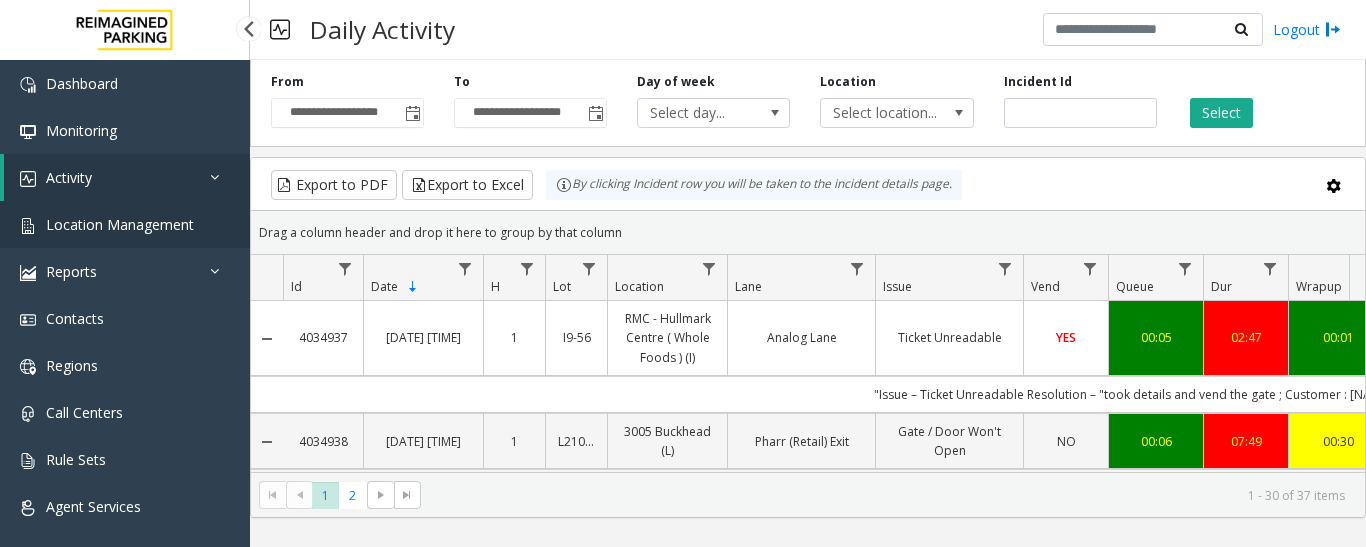 click on "Location Management" at bounding box center (120, 224) 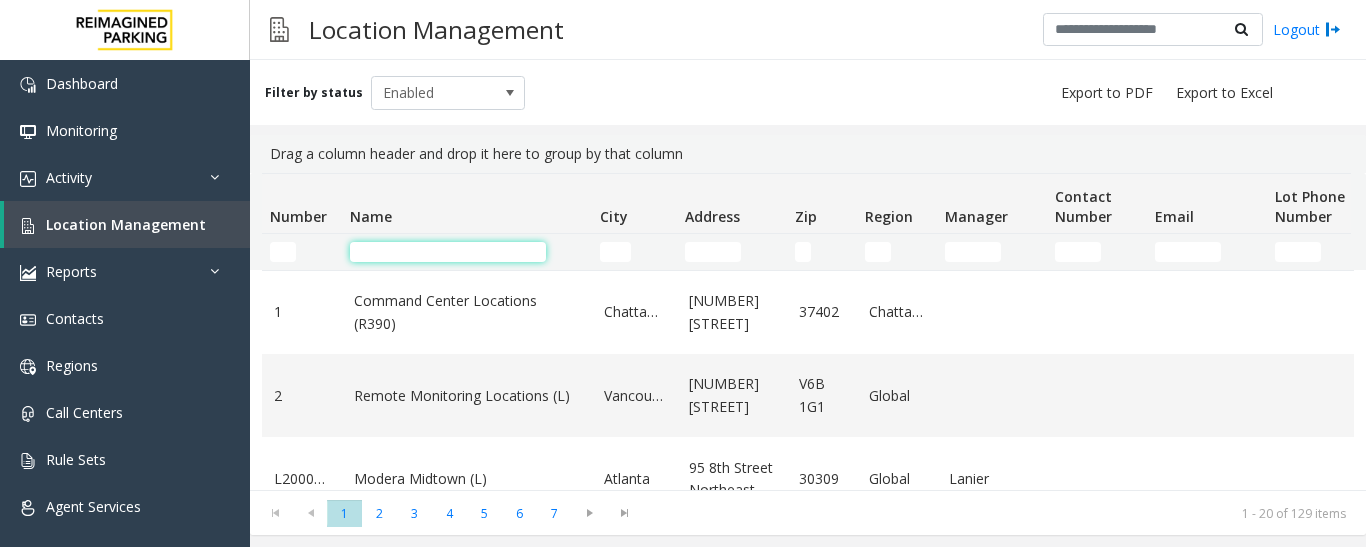 click 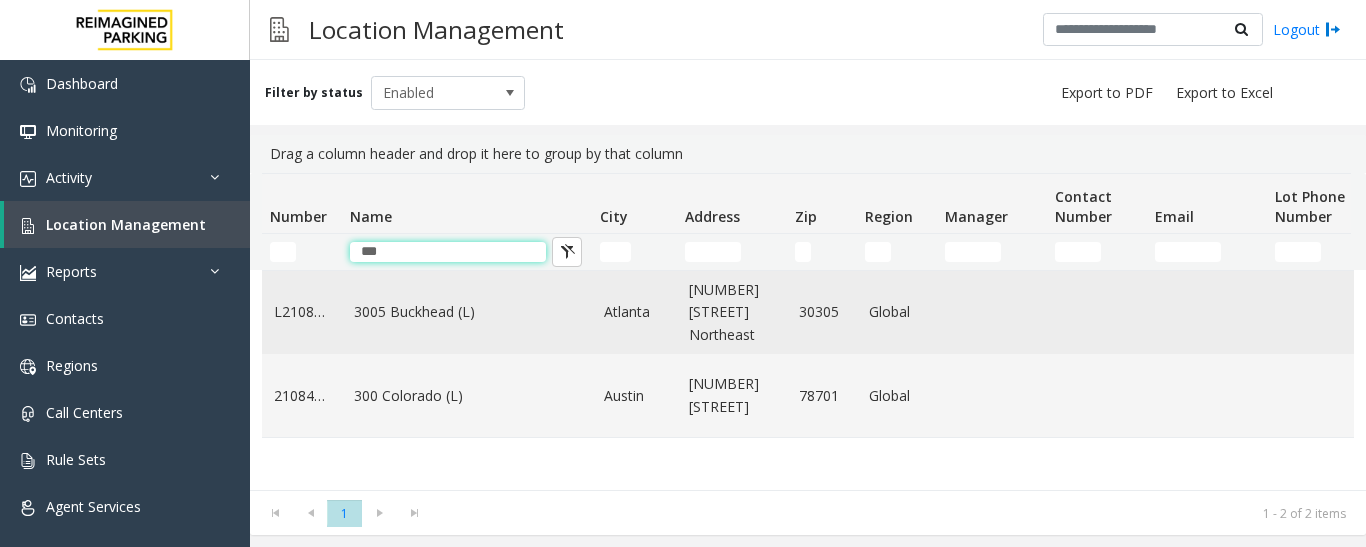 type on "***" 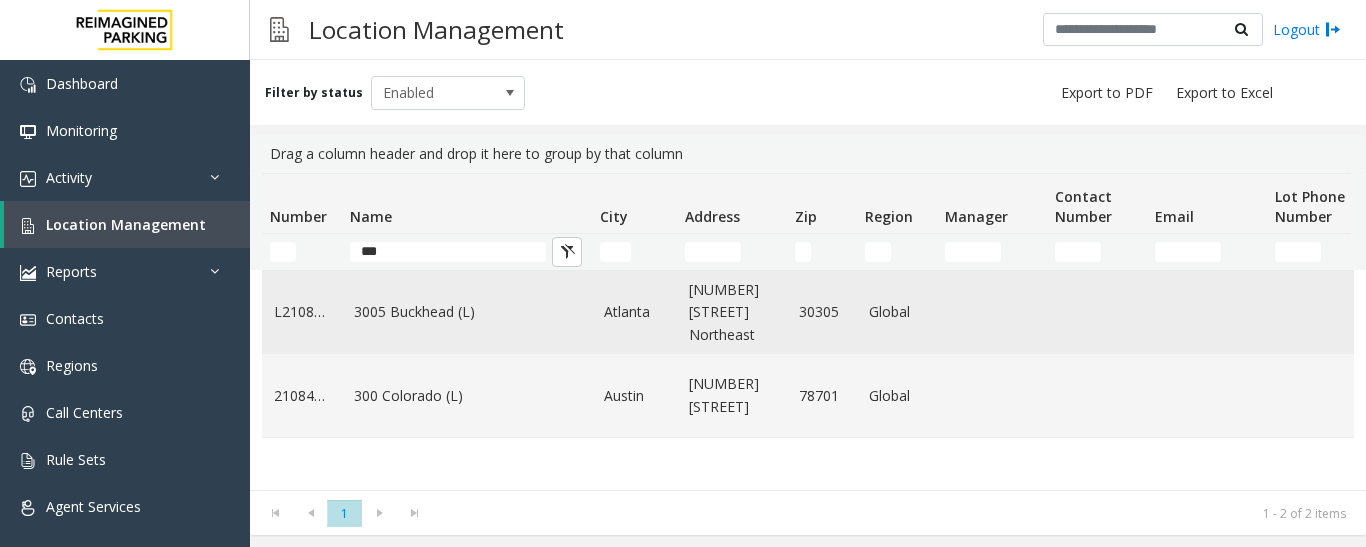 click on "3005 Buckhead (L)" 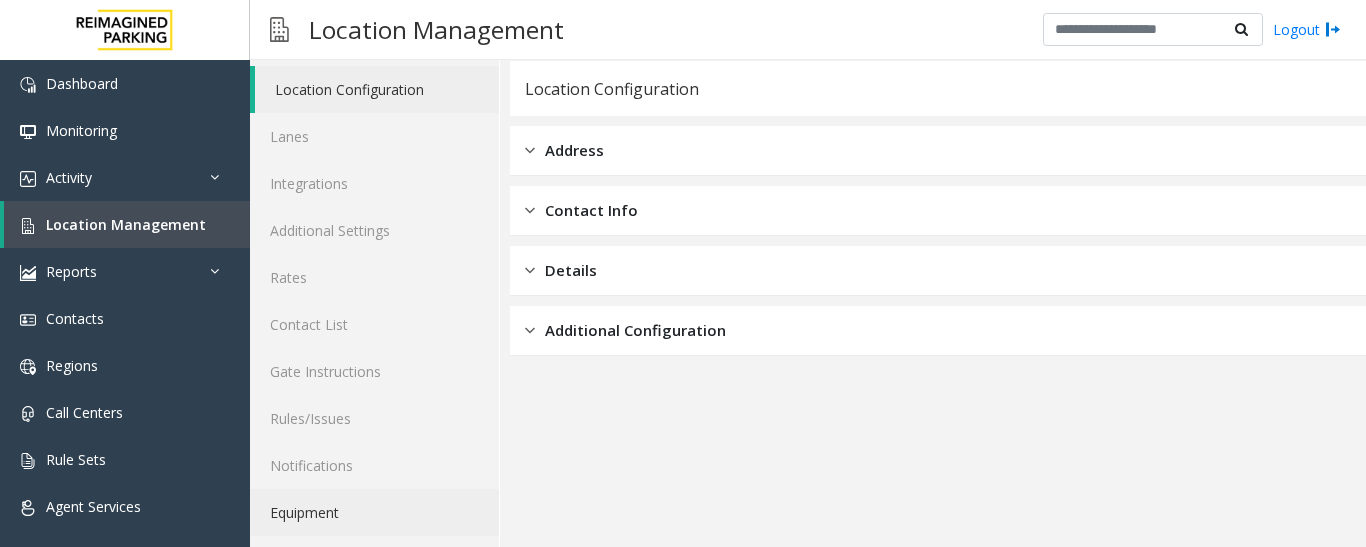 scroll, scrollTop: 112, scrollLeft: 0, axis: vertical 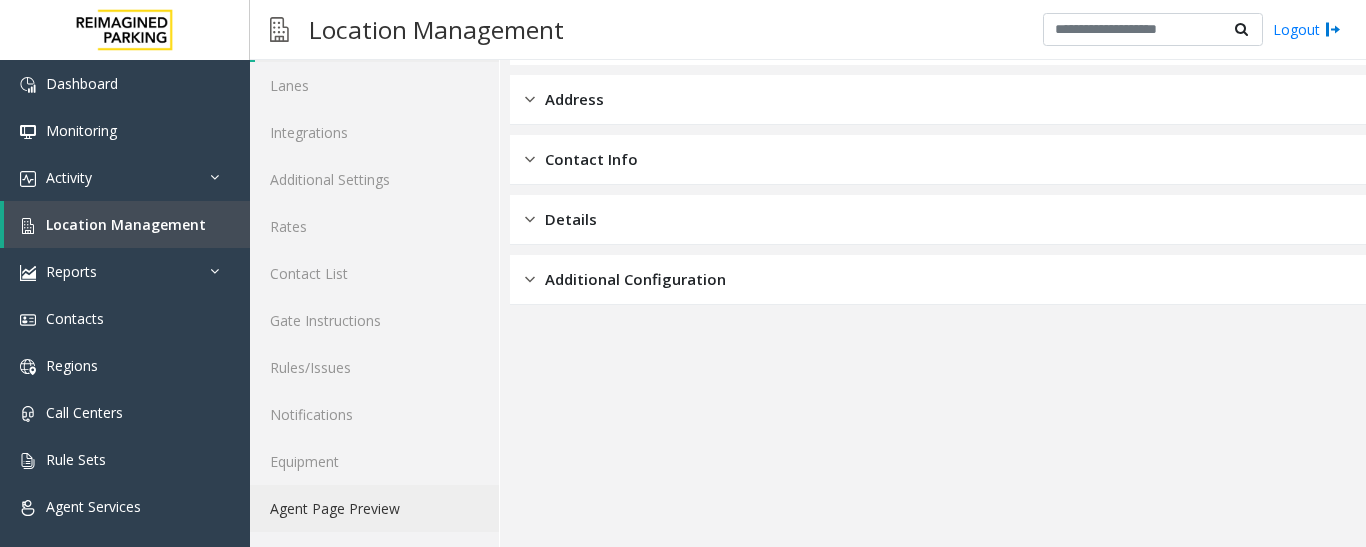 click on "Agent Page Preview" 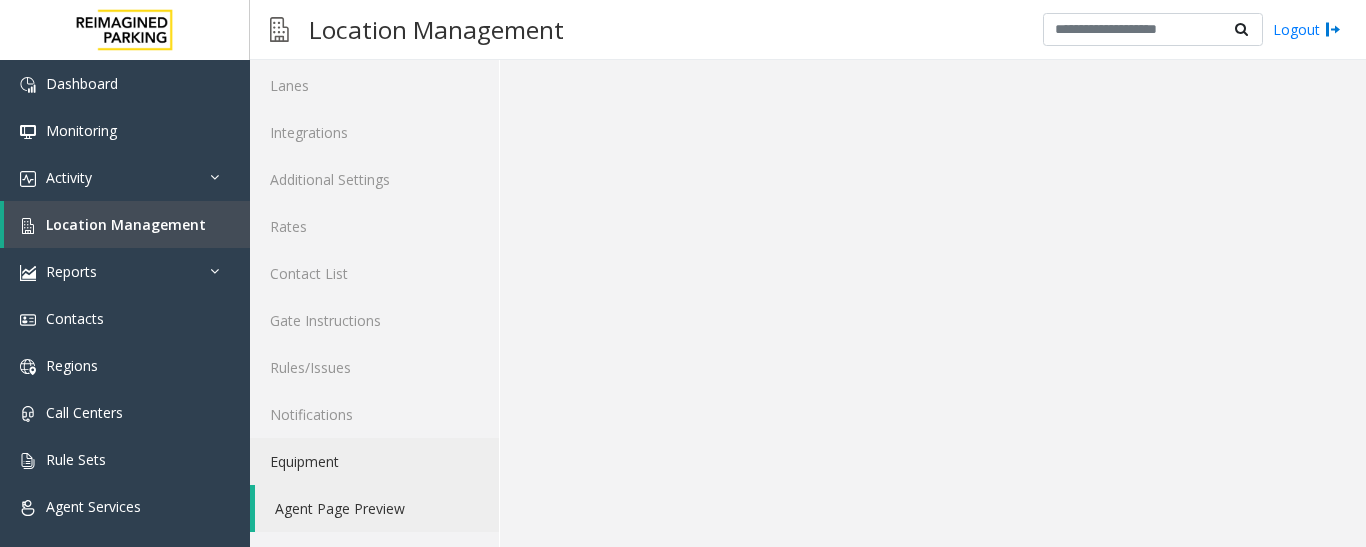 scroll, scrollTop: 3, scrollLeft: 0, axis: vertical 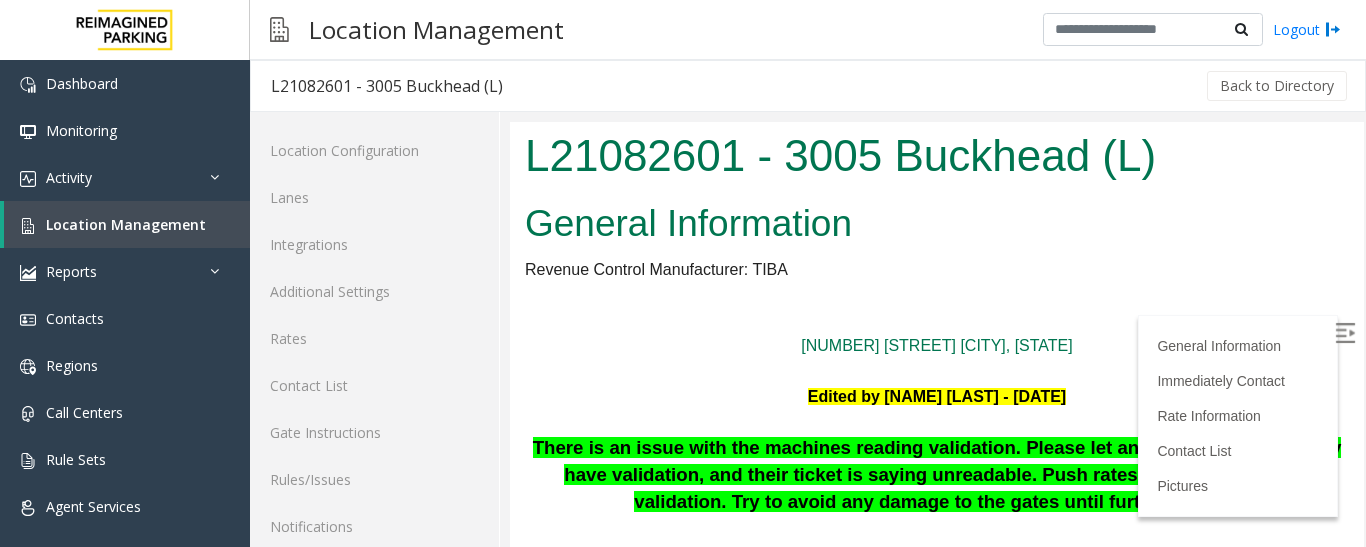 click at bounding box center (1345, 333) 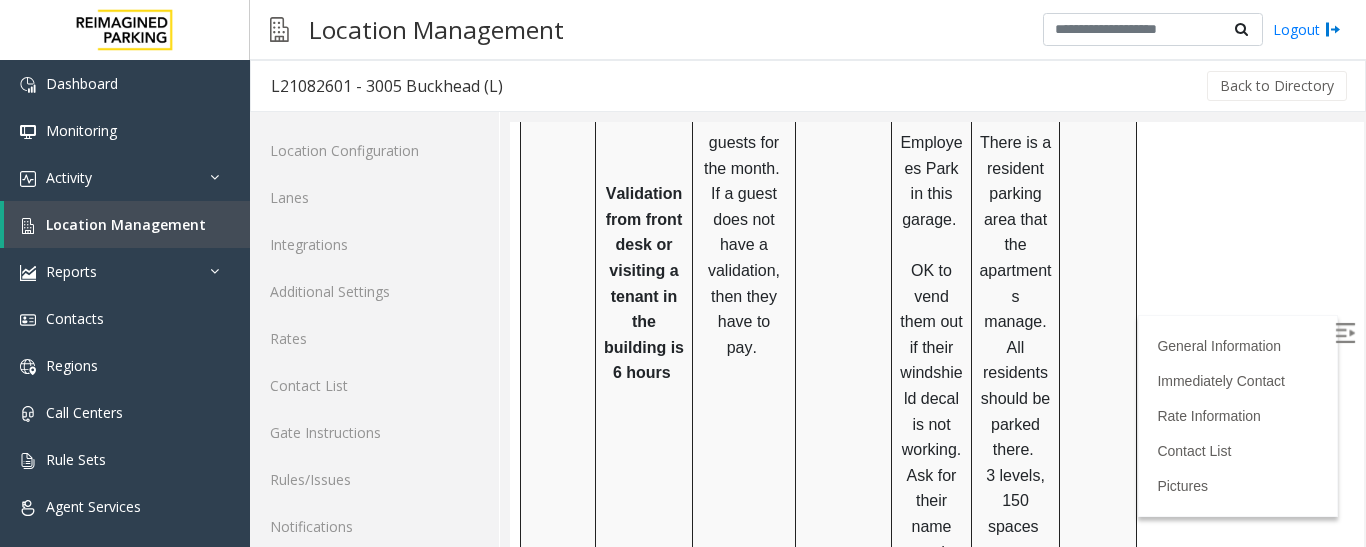 scroll, scrollTop: 1400, scrollLeft: 0, axis: vertical 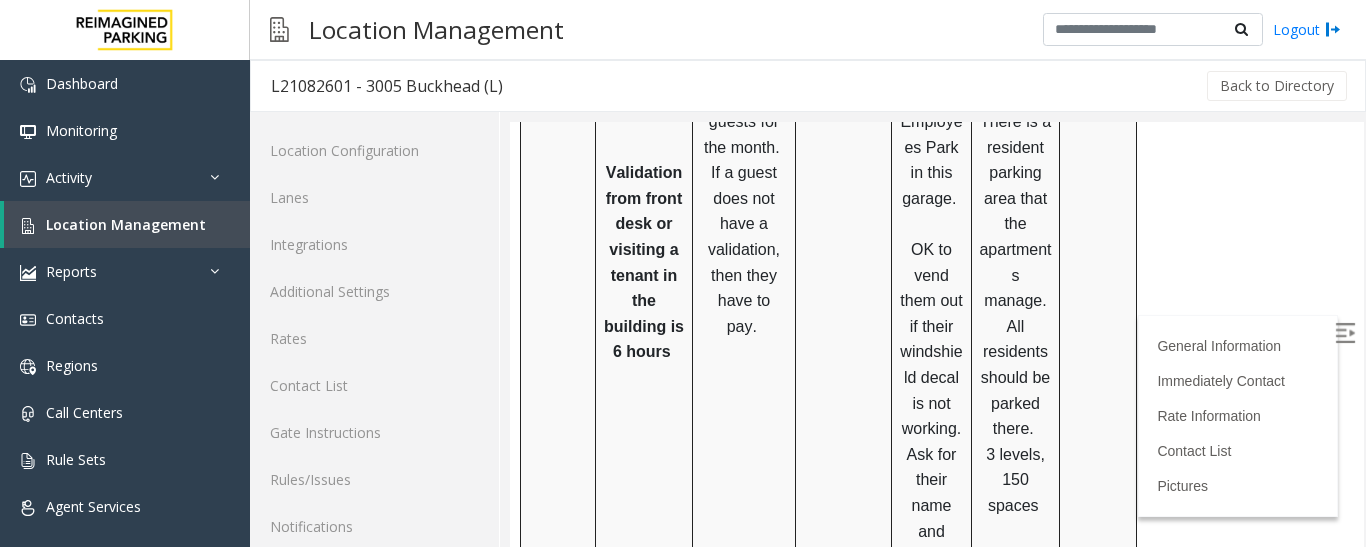 click on "Barcode facing up" at bounding box center [844, 275] 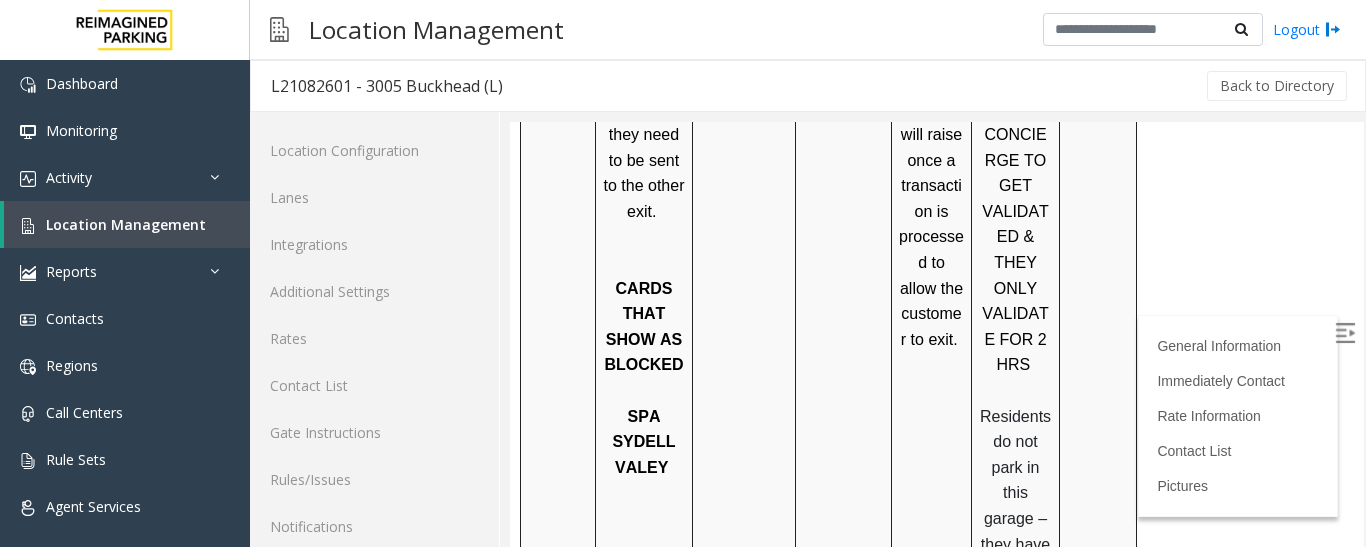 scroll, scrollTop: 2100, scrollLeft: 0, axis: vertical 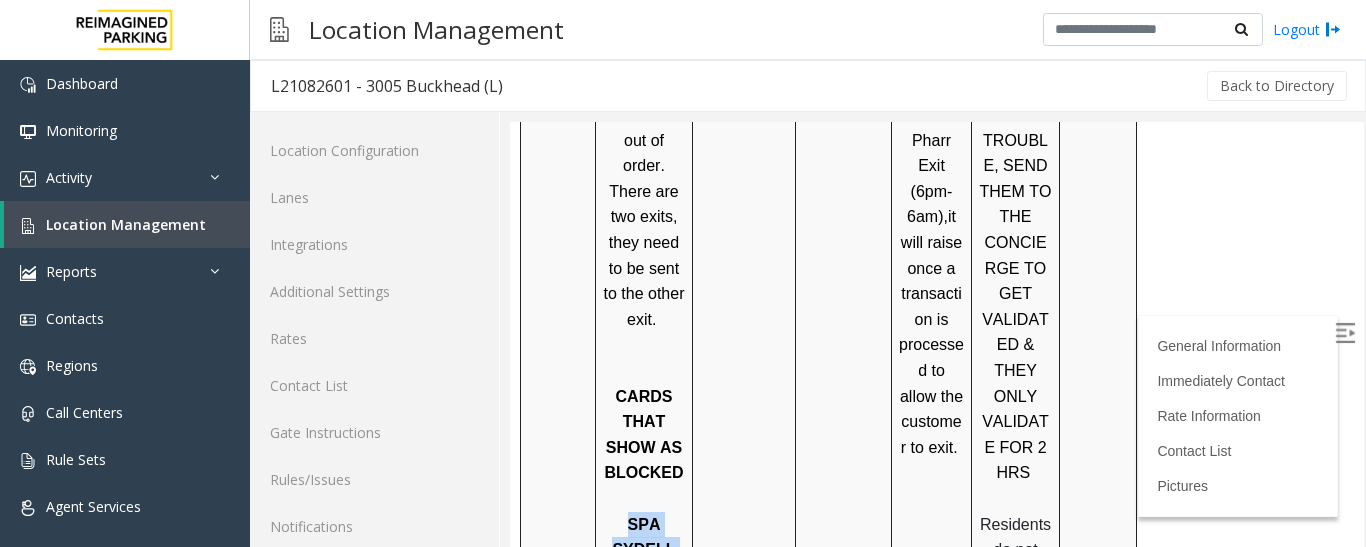 drag, startPoint x: 603, startPoint y: 380, endPoint x: 684, endPoint y: 399, distance: 83.198555 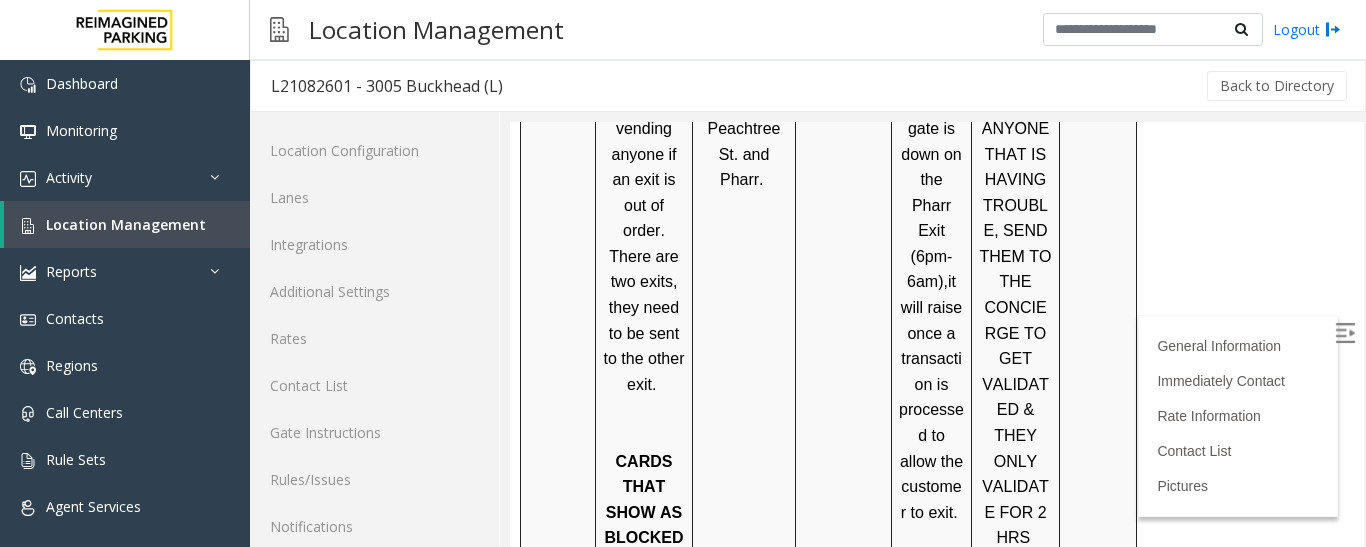 scroll, scrollTop: 2000, scrollLeft: 0, axis: vertical 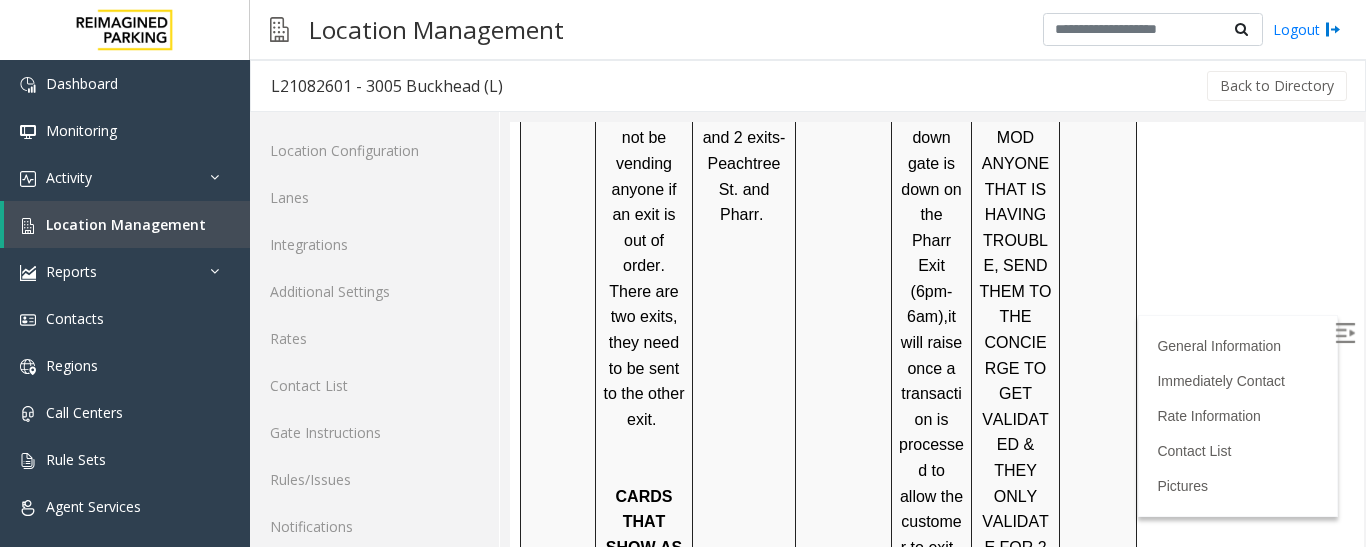 click on "CARDS THAT SHOW AS BLOCKED" at bounding box center [644, 548] 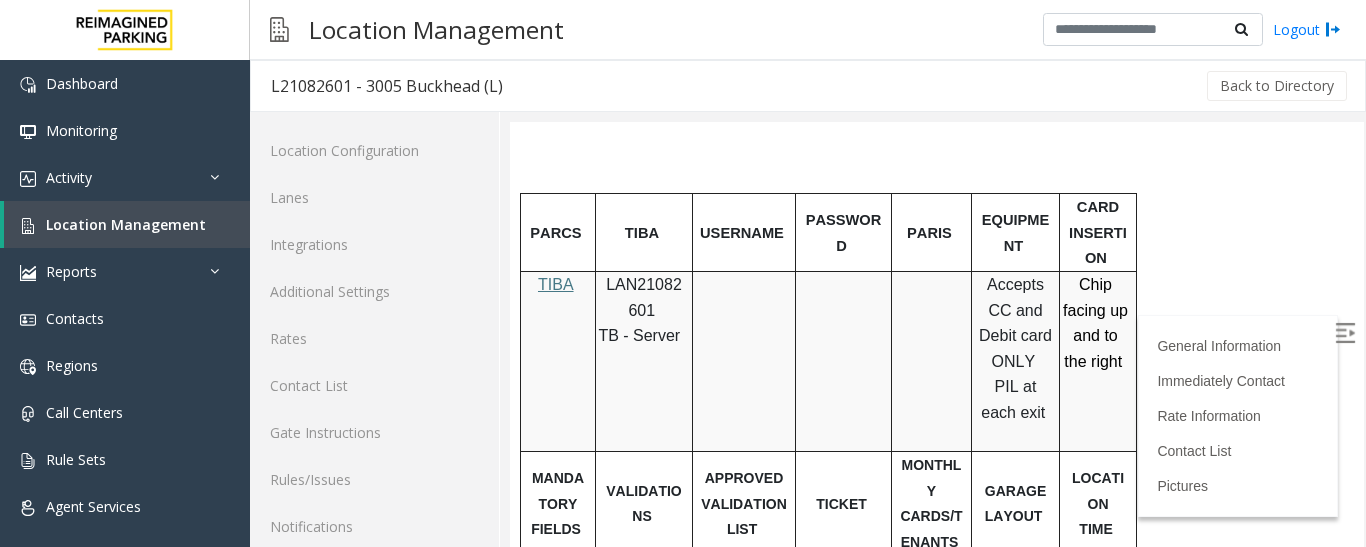scroll, scrollTop: 400, scrollLeft: 0, axis: vertical 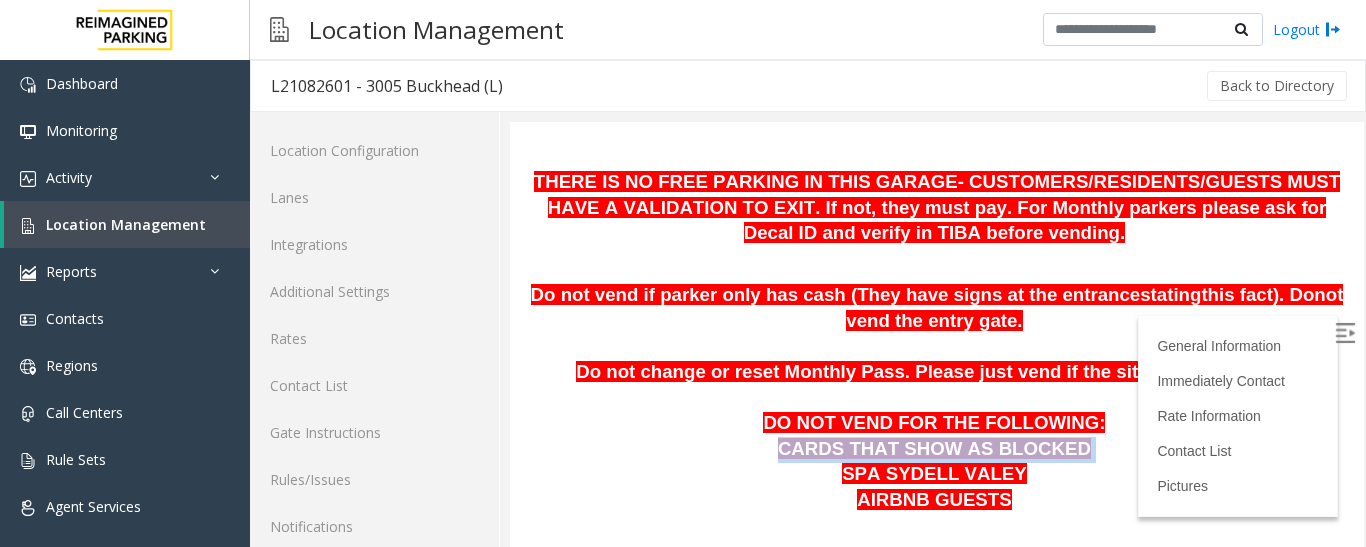 drag, startPoint x: 782, startPoint y: 454, endPoint x: 1079, endPoint y: 461, distance: 297.0825 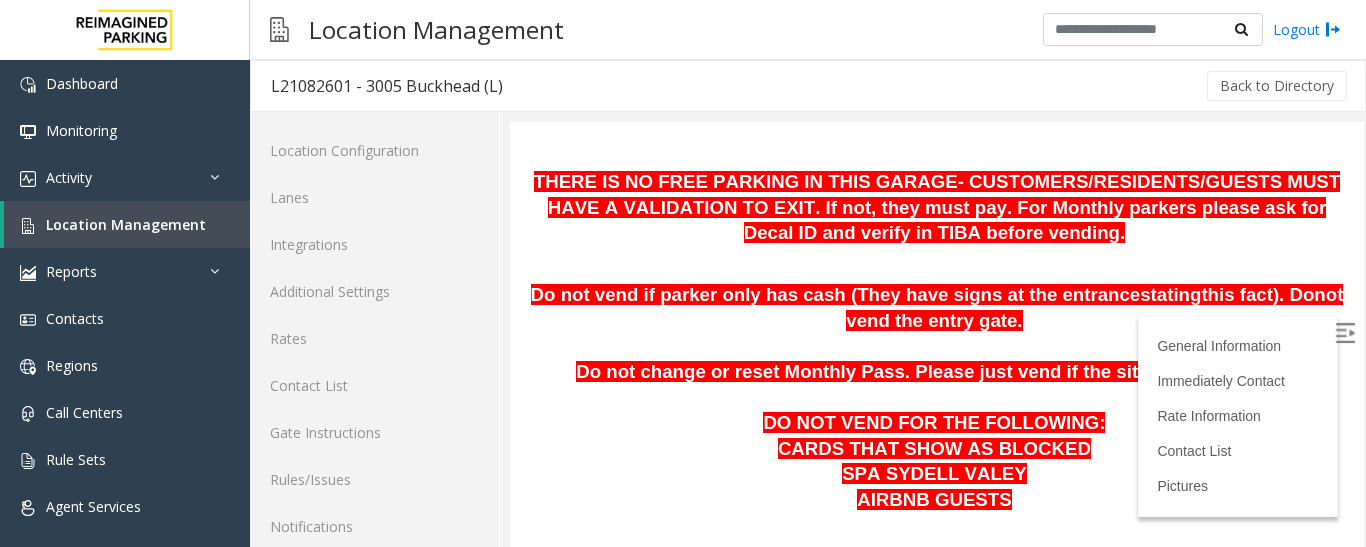 click on "CARDS THAT SHOW AS BLOCKED   SPA SYDELL VALEY" at bounding box center [937, 462] 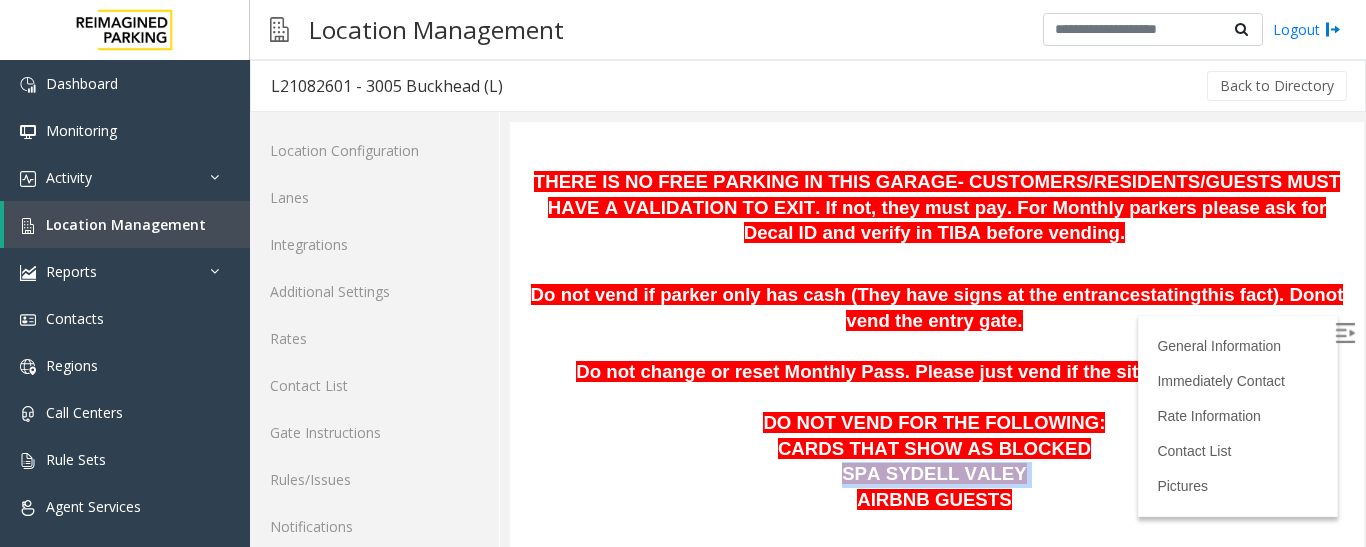 drag, startPoint x: 841, startPoint y: 480, endPoint x: 1006, endPoint y: 469, distance: 165.36626 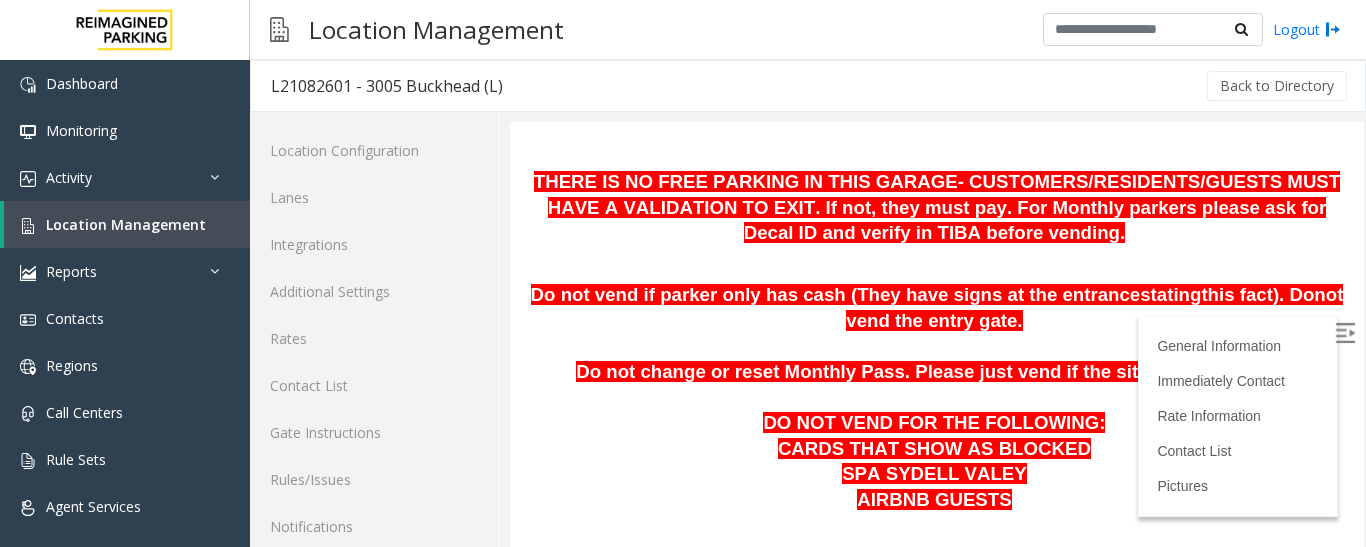 click on "CARDS THAT SHOW AS BLOCKED   SPA SYDELL VALEY" at bounding box center (937, 462) 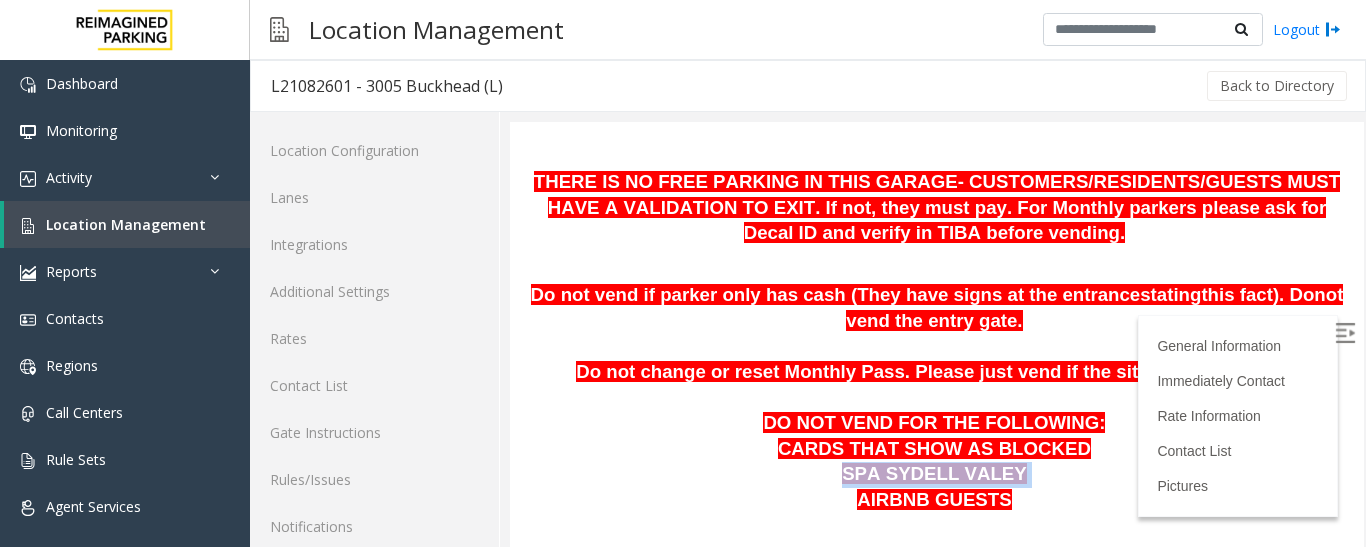 drag, startPoint x: 836, startPoint y: 477, endPoint x: 1011, endPoint y: 472, distance: 175.07141 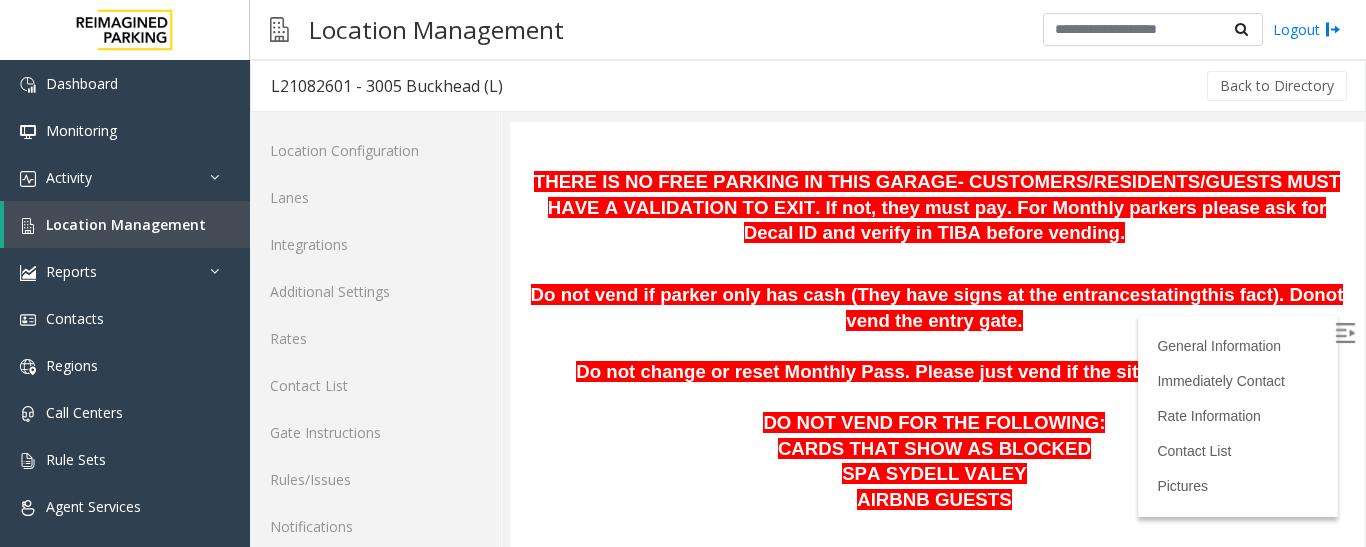 click on "AIRBNB GUESTS" at bounding box center (937, 501) 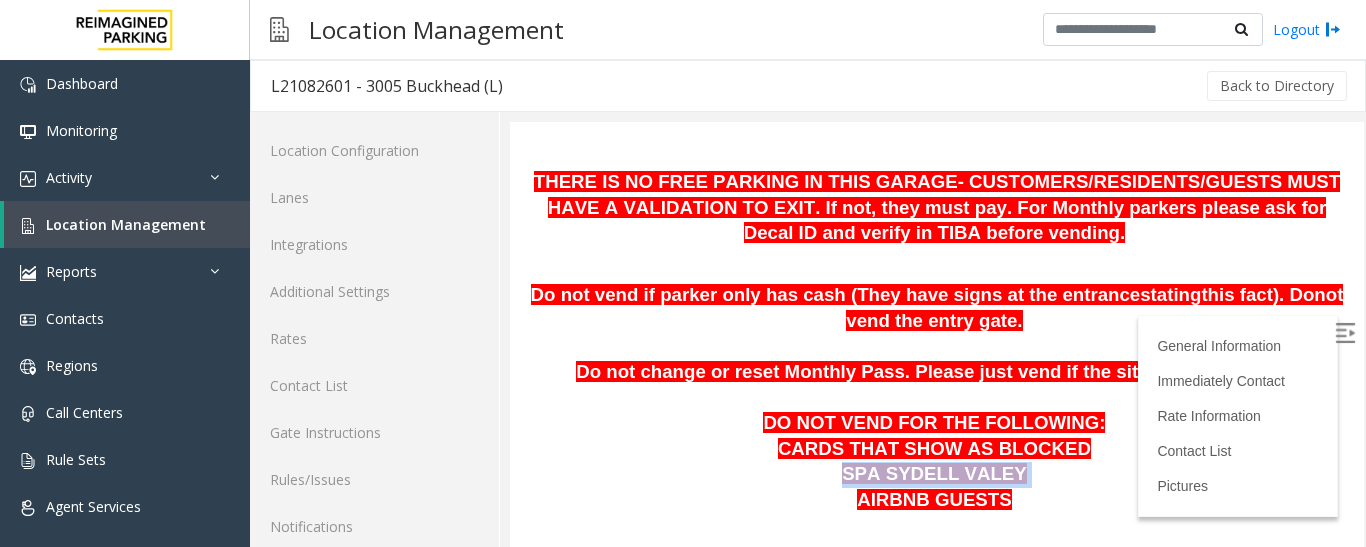 drag, startPoint x: 1045, startPoint y: 482, endPoint x: 794, endPoint y: 484, distance: 251.00797 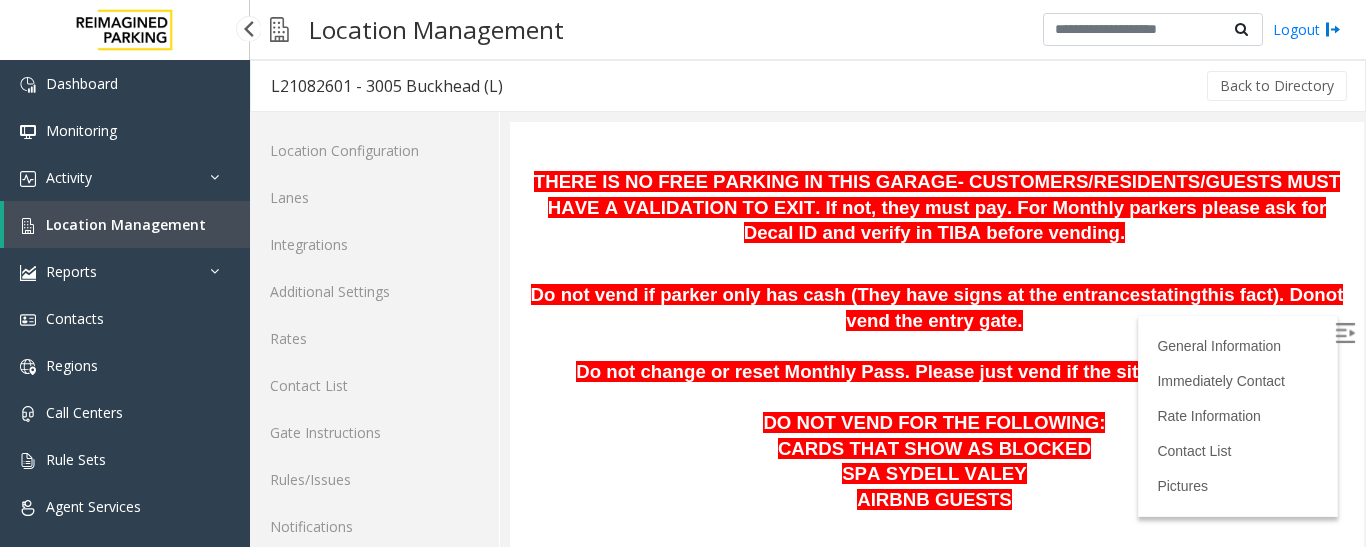 click on "Location Management" at bounding box center (127, 224) 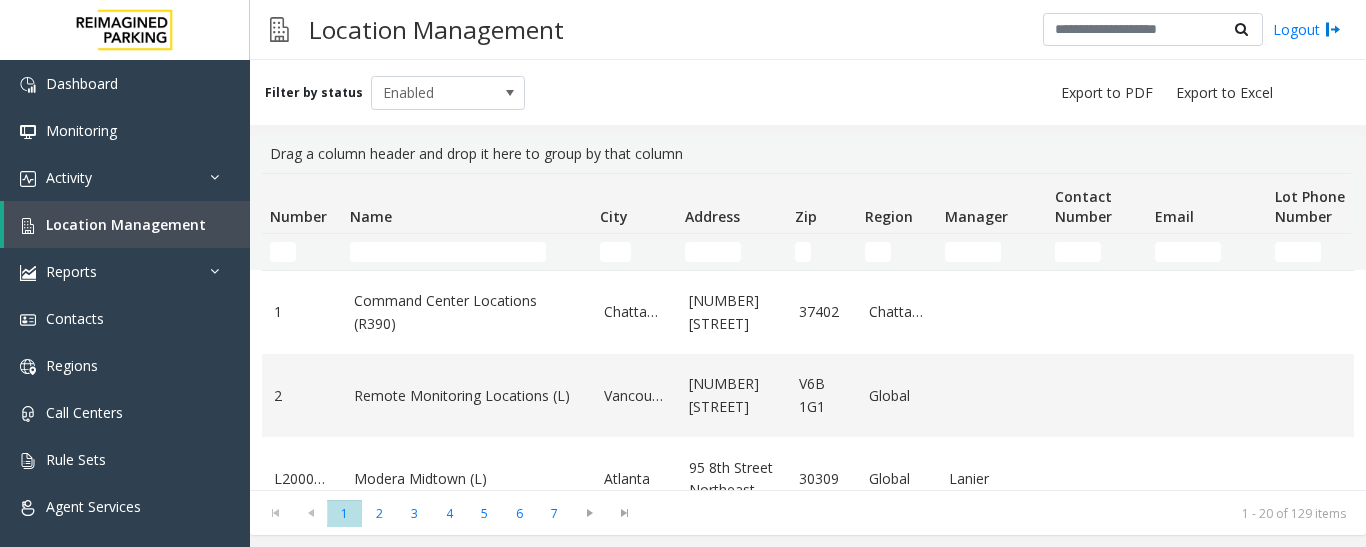 scroll, scrollTop: 0, scrollLeft: 0, axis: both 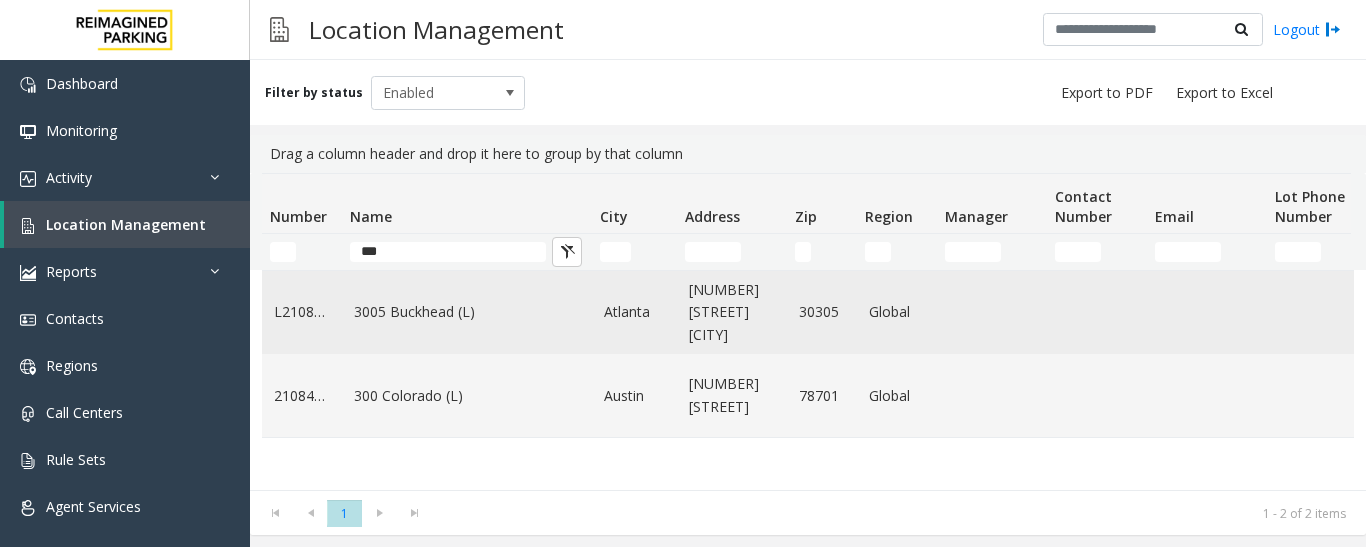 type on "***" 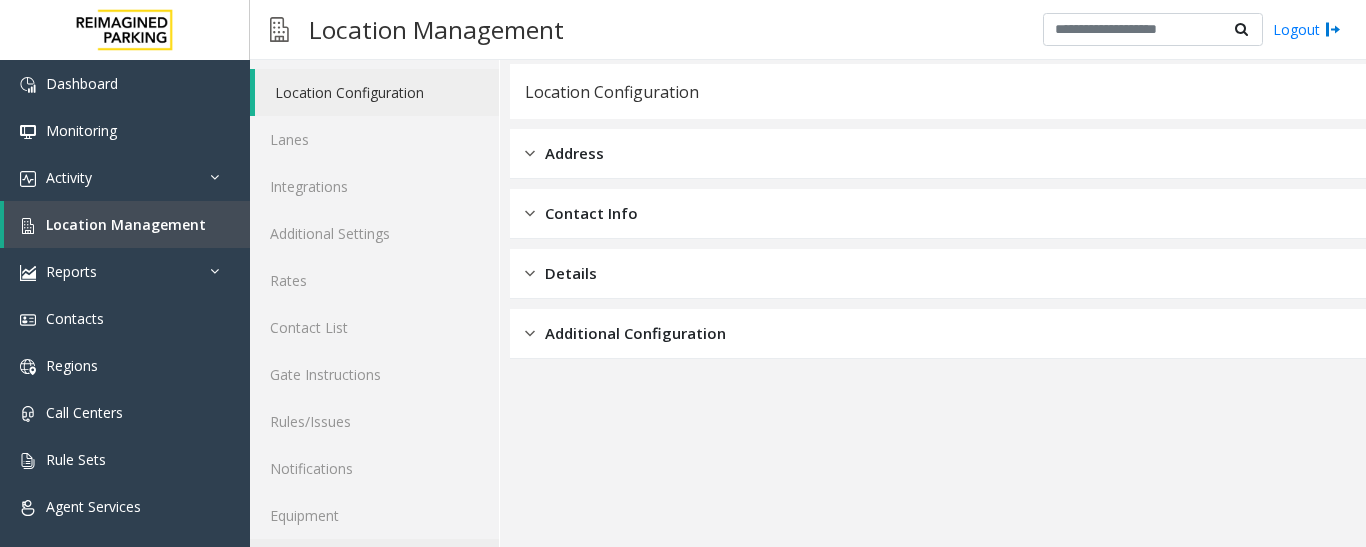scroll, scrollTop: 112, scrollLeft: 0, axis: vertical 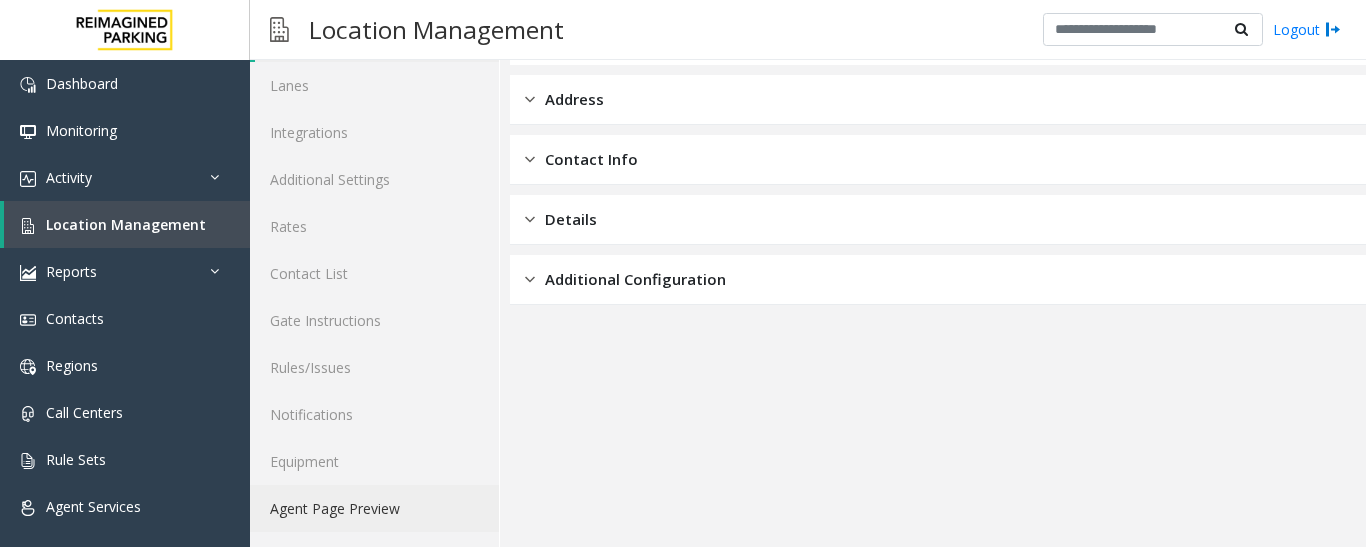 click on "Agent Page Preview" 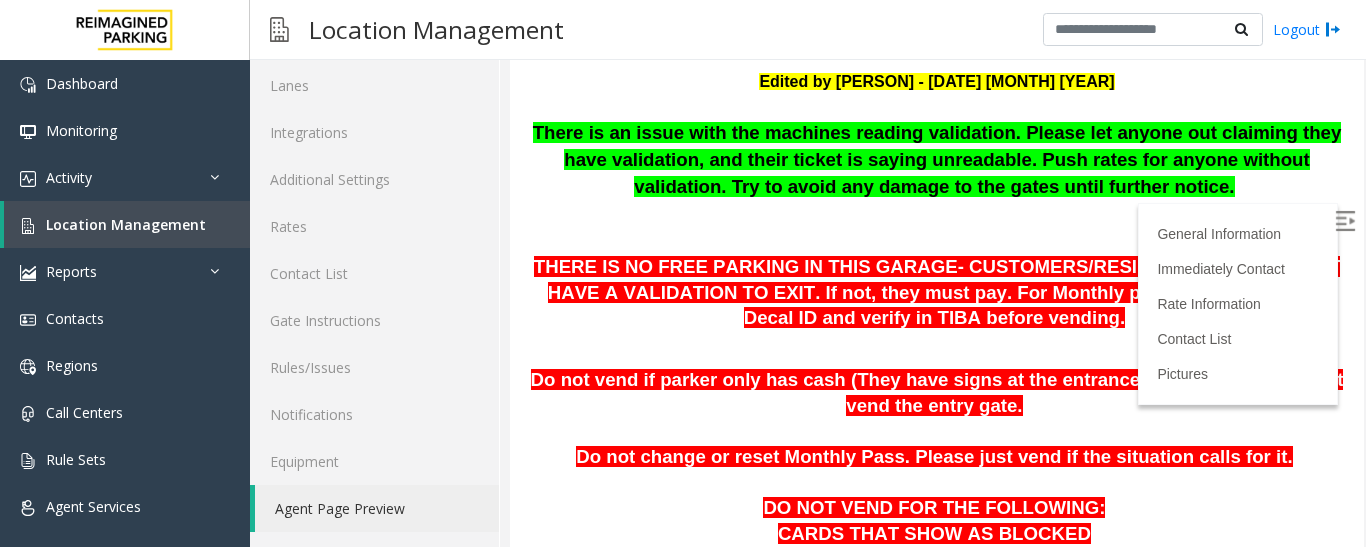 scroll, scrollTop: 187, scrollLeft: 0, axis: vertical 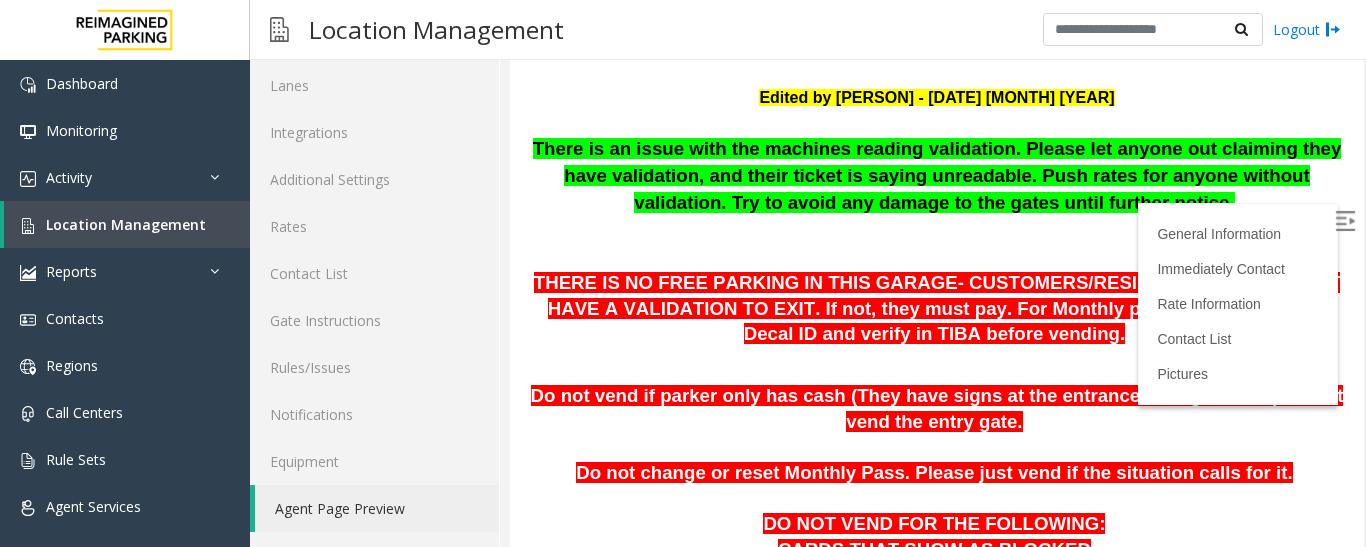 click at bounding box center [937, 361] 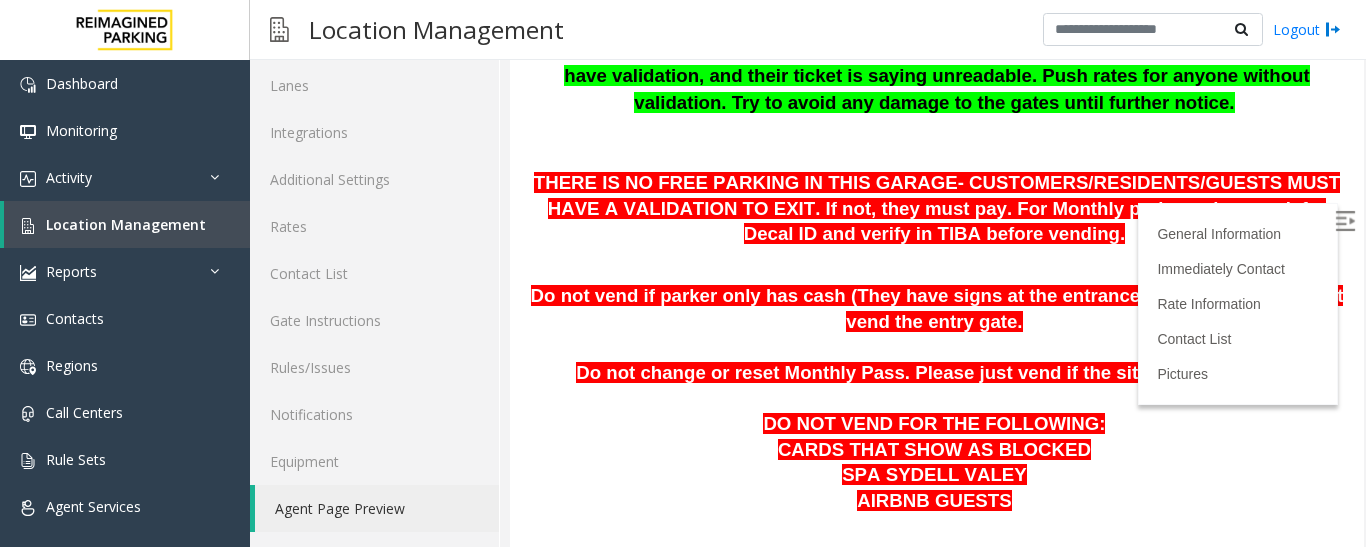 scroll, scrollTop: 187, scrollLeft: 0, axis: vertical 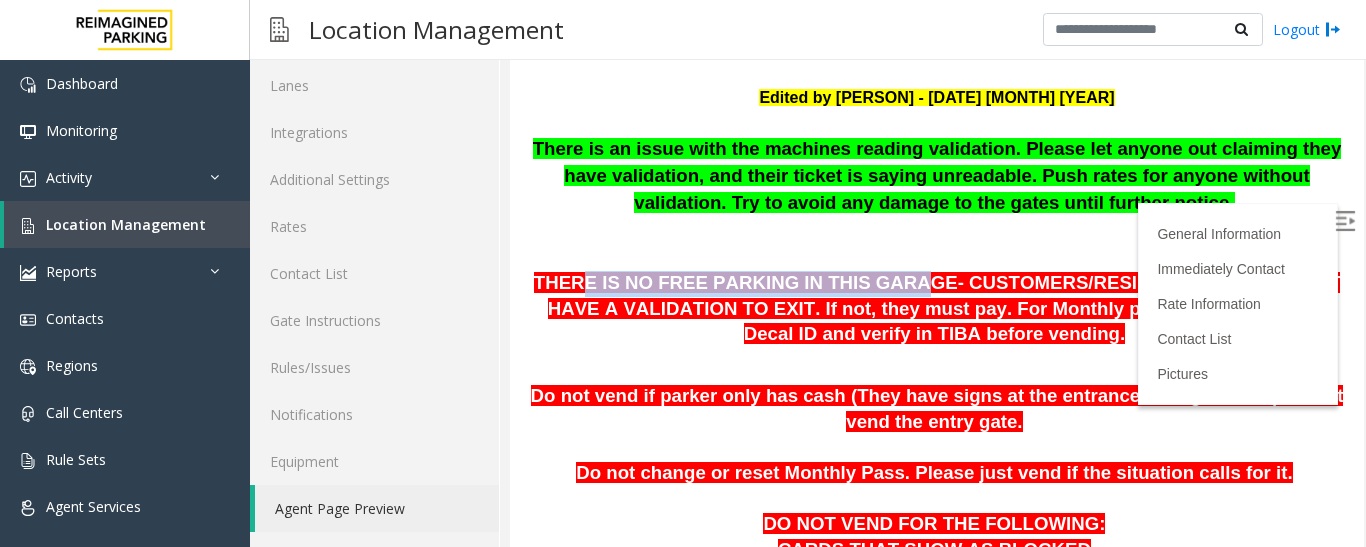 drag, startPoint x: 596, startPoint y: 287, endPoint x: 880, endPoint y: 288, distance: 284.00177 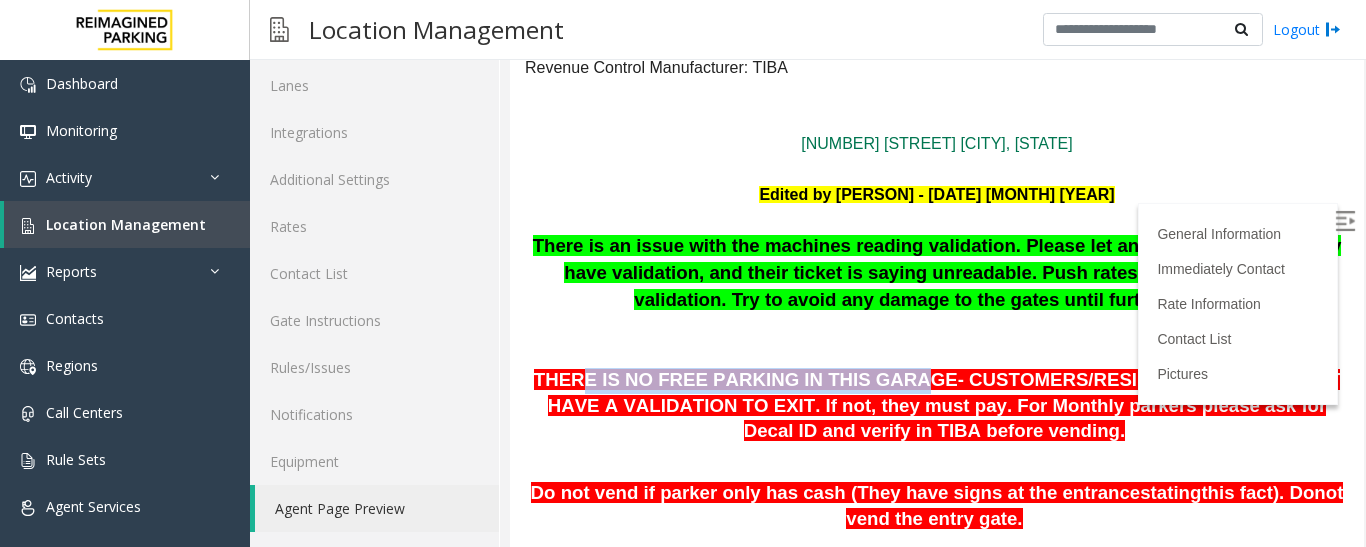 scroll, scrollTop: 300, scrollLeft: 0, axis: vertical 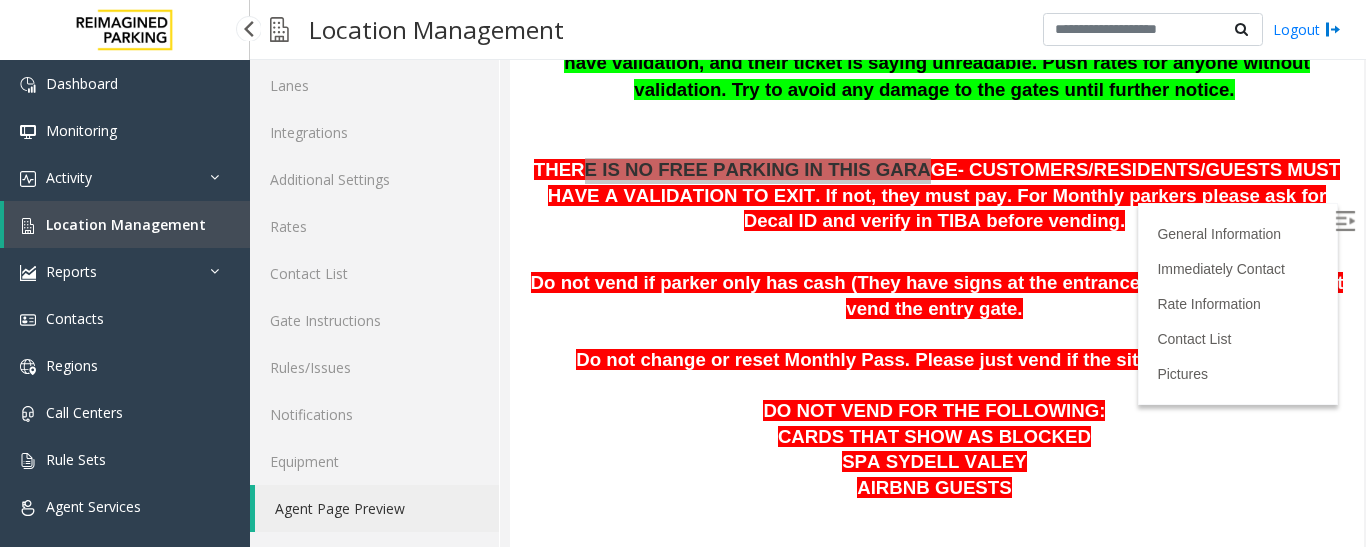 click on "Location Management" at bounding box center (126, 224) 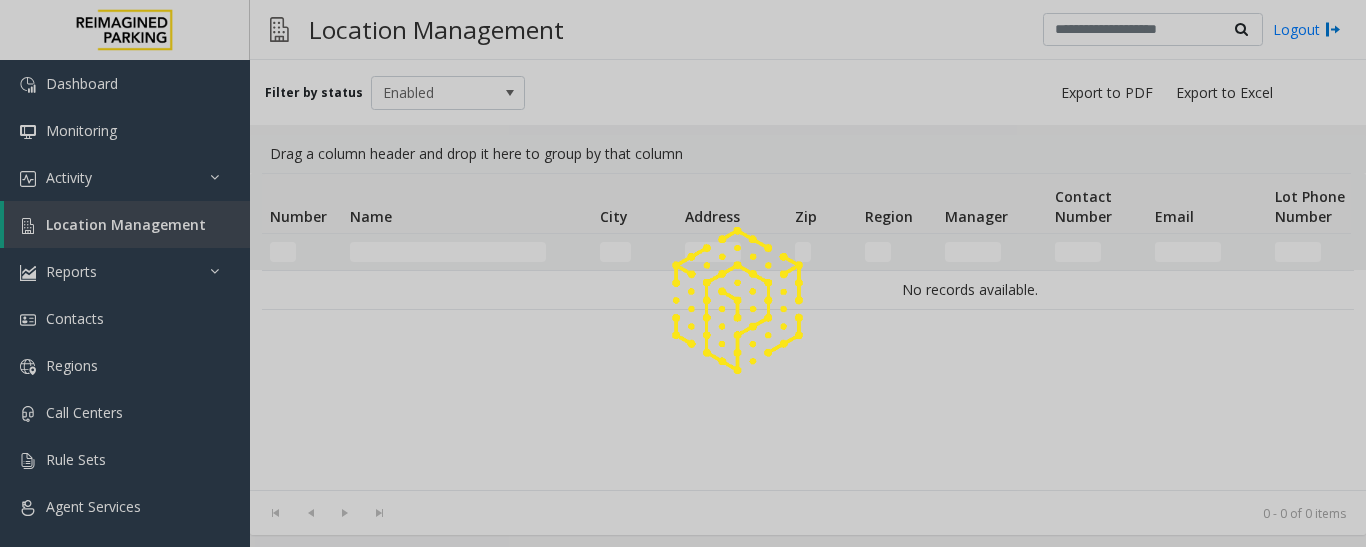 scroll, scrollTop: 0, scrollLeft: 0, axis: both 